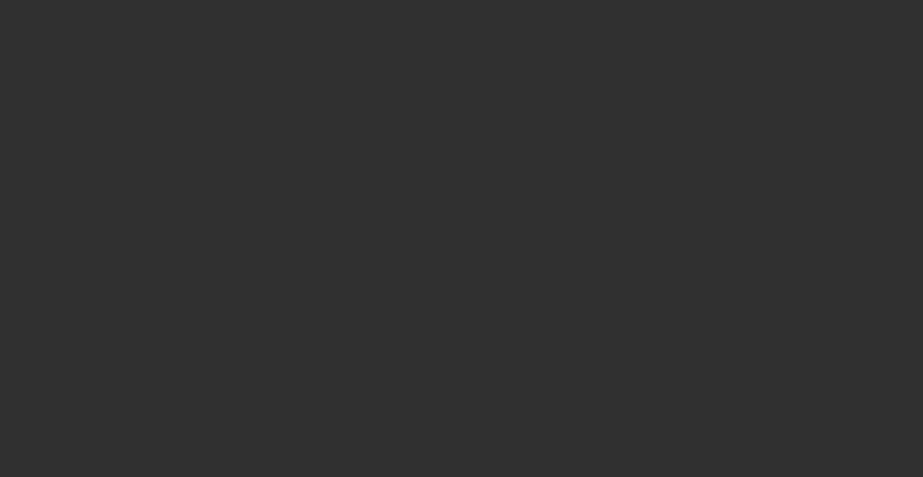 scroll, scrollTop: 0, scrollLeft: 0, axis: both 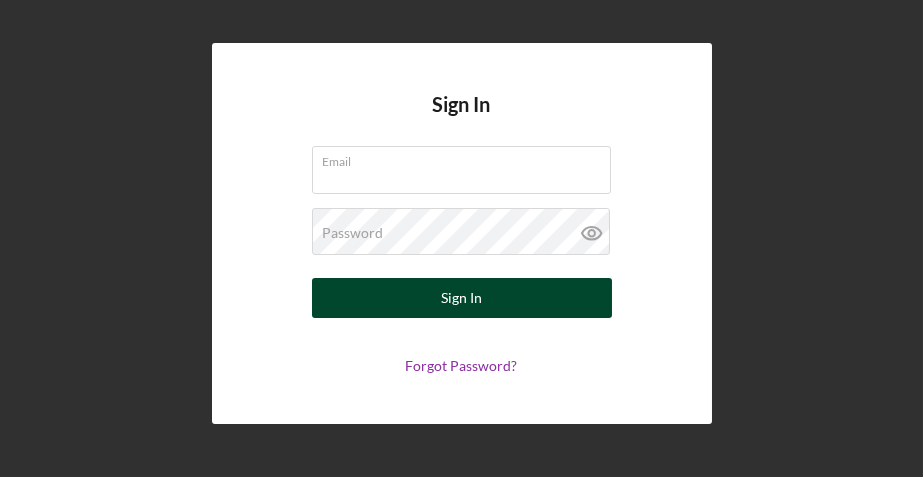 type on "[EMAIL]" 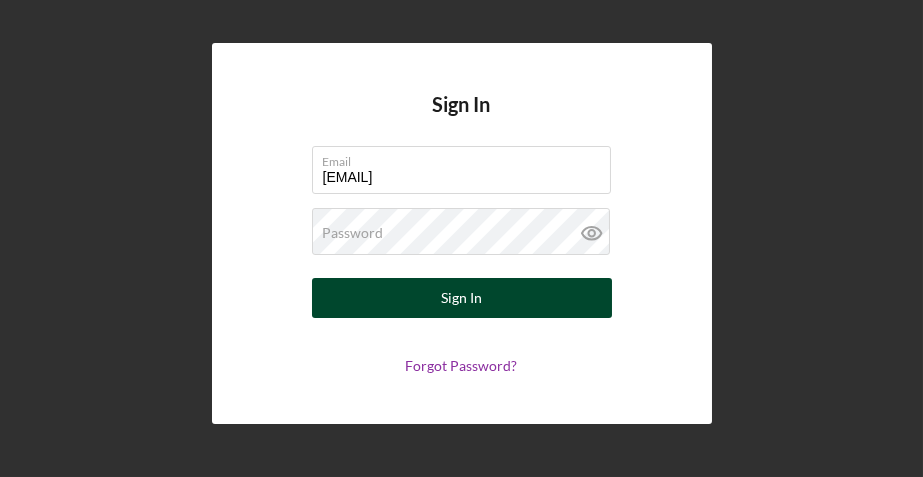 click on "Sign In" at bounding box center (461, 298) 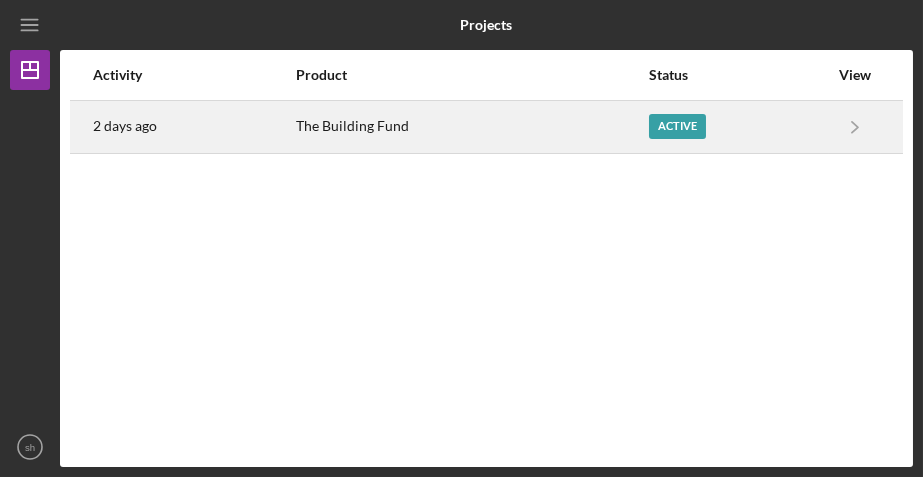 click on "Active" at bounding box center [677, 126] 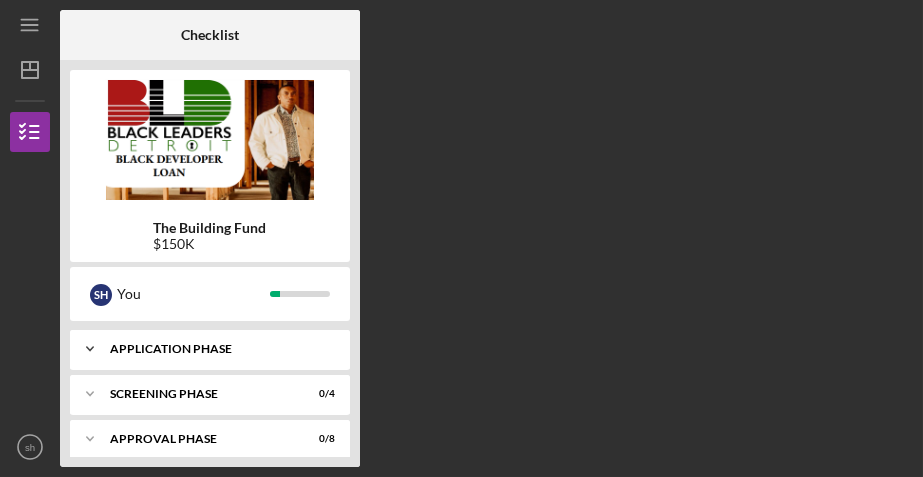 scroll, scrollTop: 12, scrollLeft: 0, axis: vertical 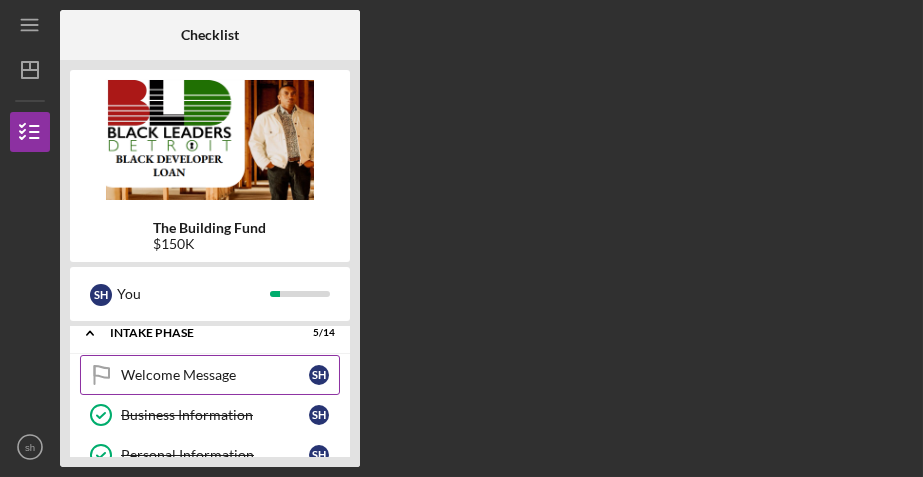 click on "Welcome Message" at bounding box center [215, 375] 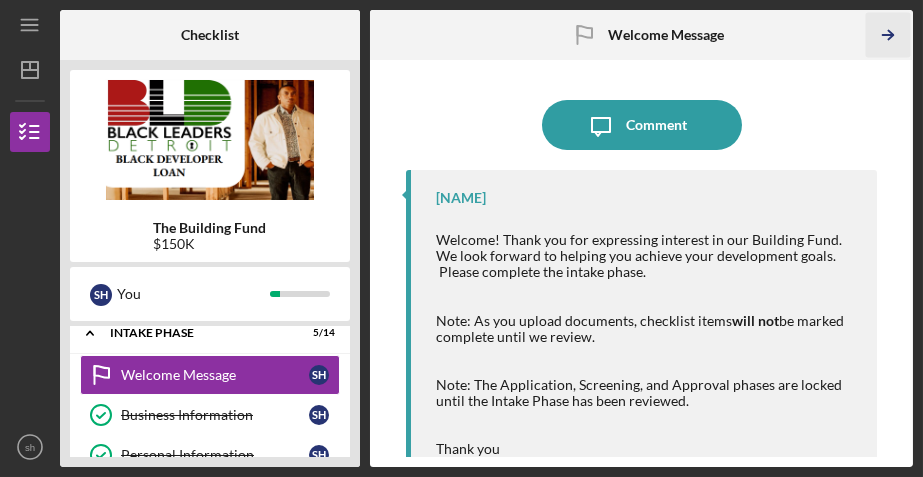 click on "Icon/Table Pagination Arrow" 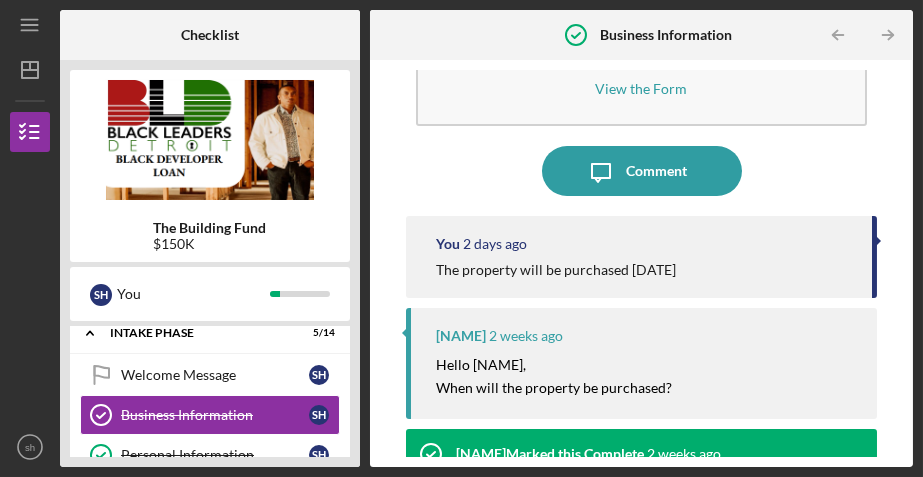 scroll, scrollTop: 82, scrollLeft: 0, axis: vertical 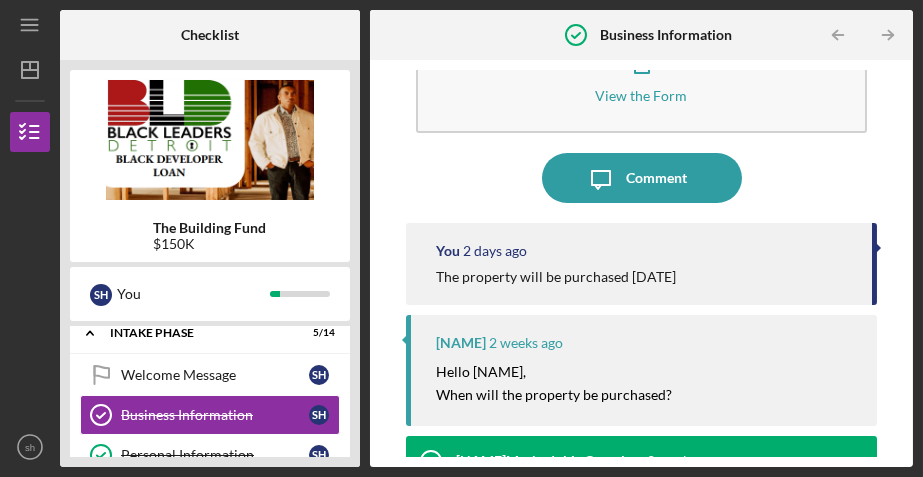 click on "The property will be purchased 8/6/2025" at bounding box center (644, 277) 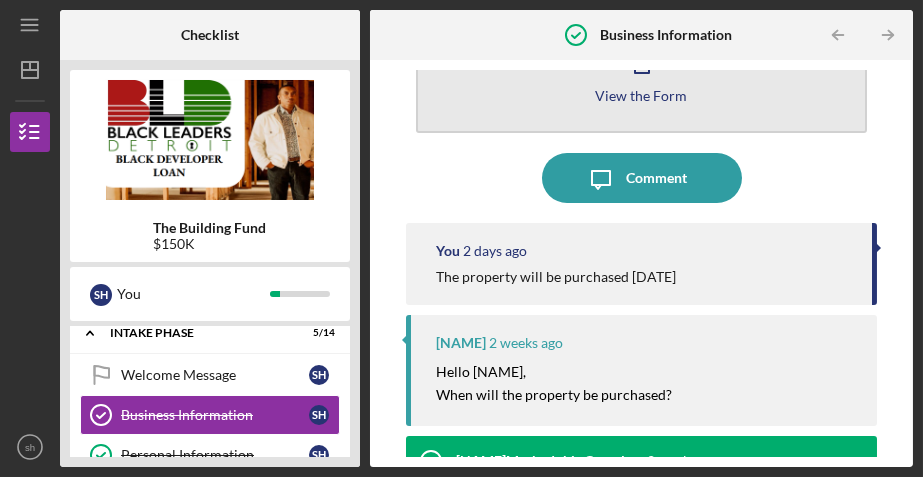 click on "View the Form" at bounding box center (642, 95) 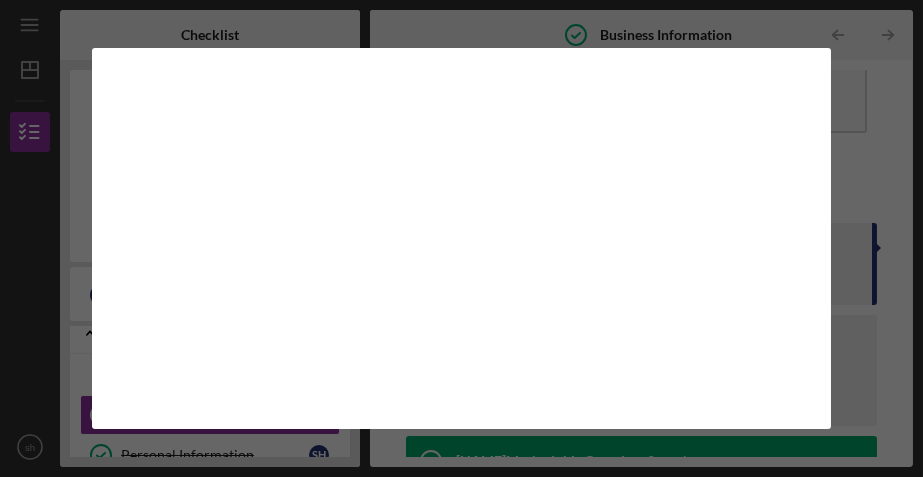scroll, scrollTop: 0, scrollLeft: 0, axis: both 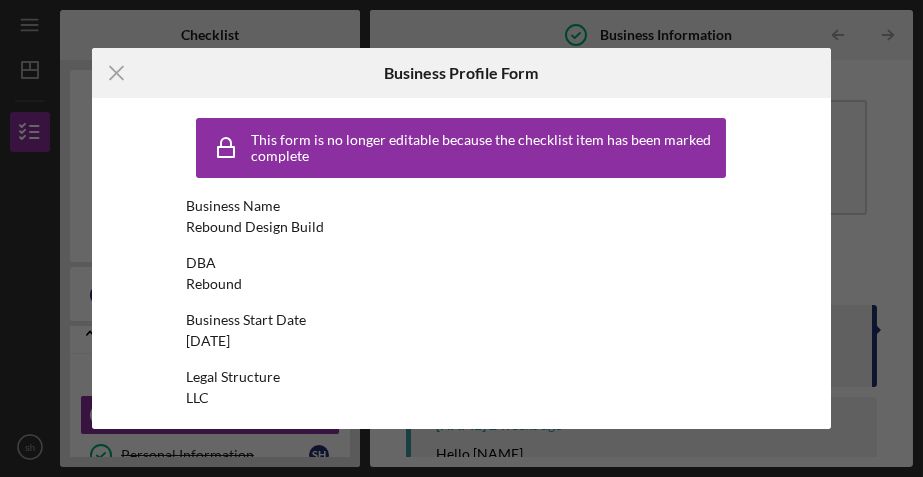 click on "Icon/Menu Close Business Profile Form This form is no longer editable because the checklist item has been marked complete Business Name Rebound Design Build DBA Rebound Business Start Date 02/15/2025 Legal Structure LLC Business Phone (313) 415-5566 Business Email steven@byrdscigarlounge.com Website https://rebounddesignbuild.com Industry Architecture and Construction Industry NAICS Code 236115 EIN 81-4109223 Ownership Business Ownership Type Minority-Owned, Veteran-Owned Do you own 100% of the business? Yes Business Street Address 2785 E. Grand Blvd. City Detroit State MI Zip 48211 County wayne Is your Mailing Address the same as your Business Address? Yes Do you own or lease your business premisses? Leased Annual Gross Revenue $359,000 Number of Full-Time Employees 5 Number of Part-Time Employees 10 Cancel" at bounding box center [461, 238] 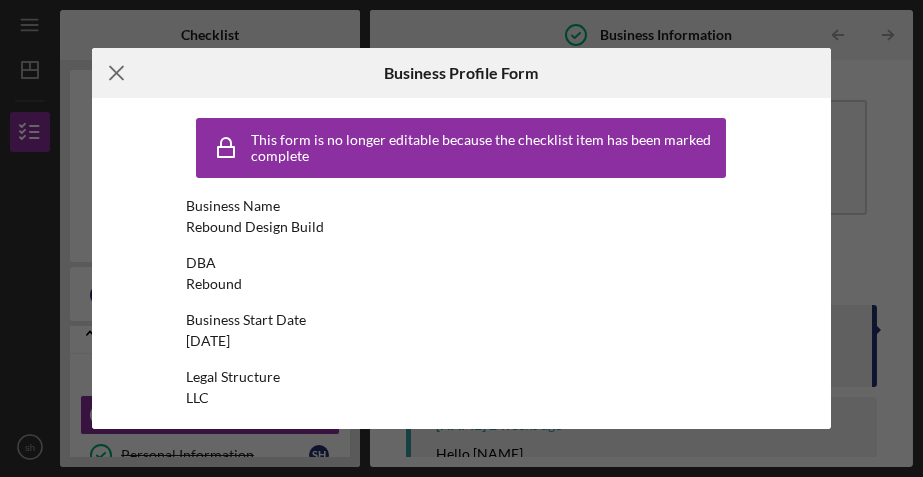 click on "Icon/Menu Close" 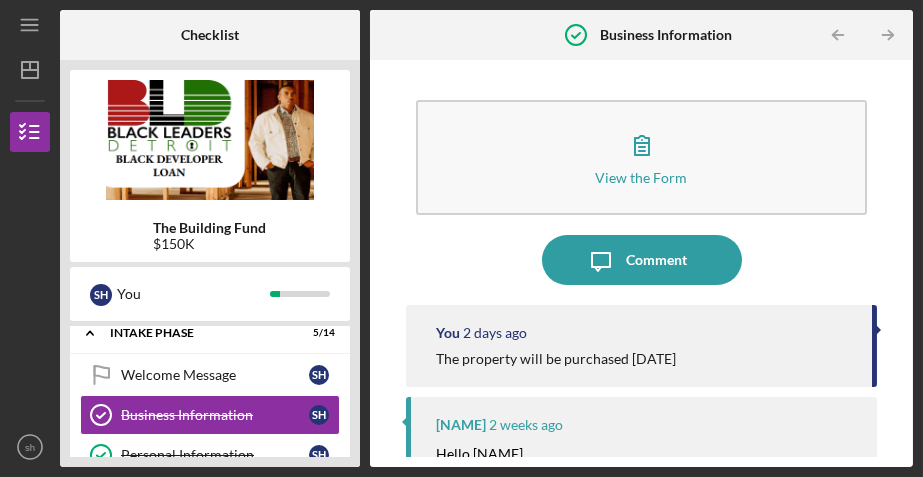 click at bounding box center (878, 330) 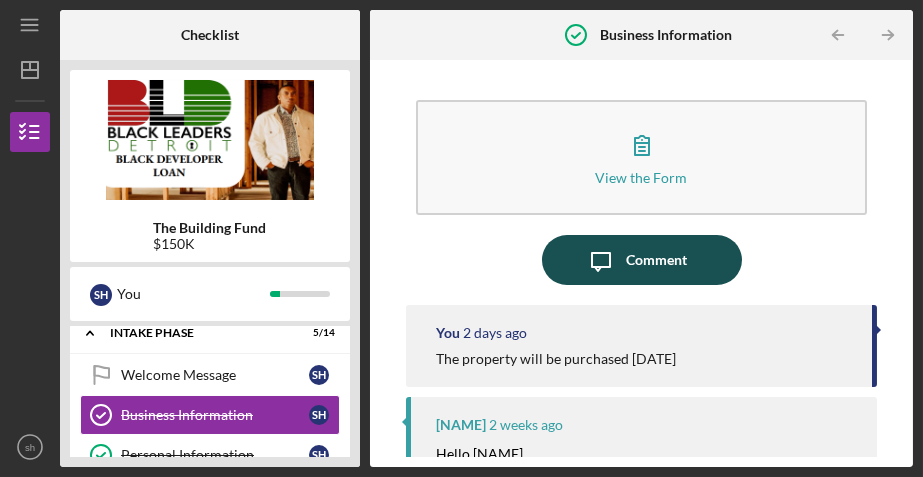 click on "Comment" at bounding box center (656, 260) 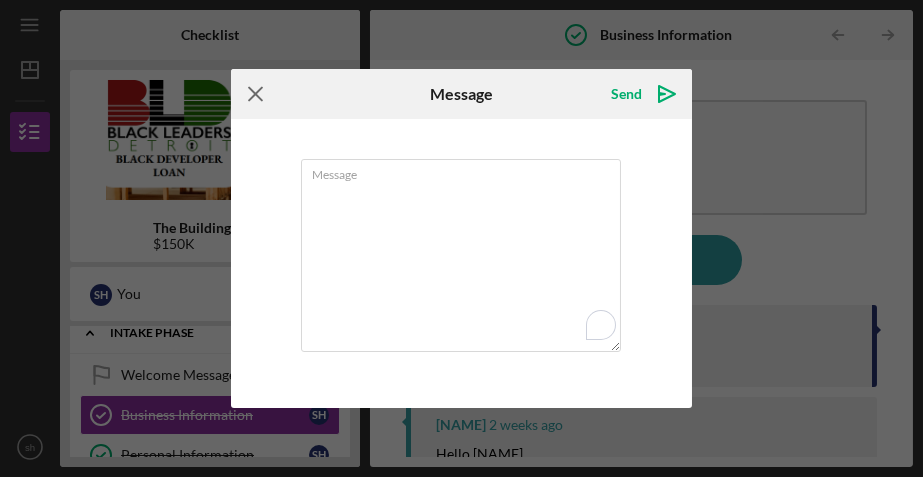 click on "Icon/Menu Close" 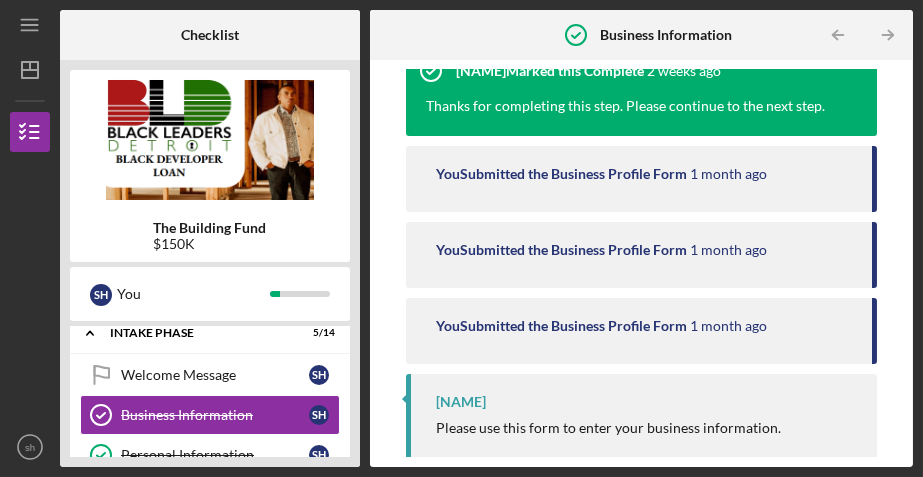 scroll, scrollTop: 475, scrollLeft: 0, axis: vertical 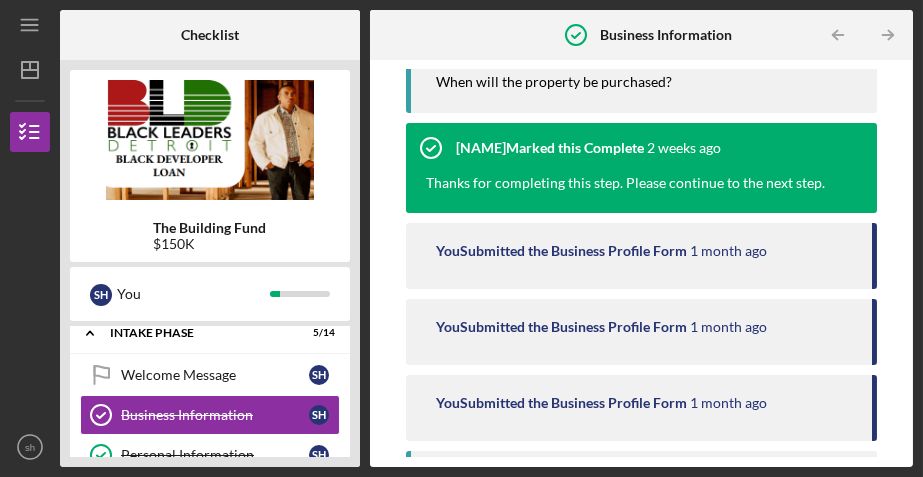 click on "Thanks for completing this step. Please continue to the next step." at bounding box center (625, 183) 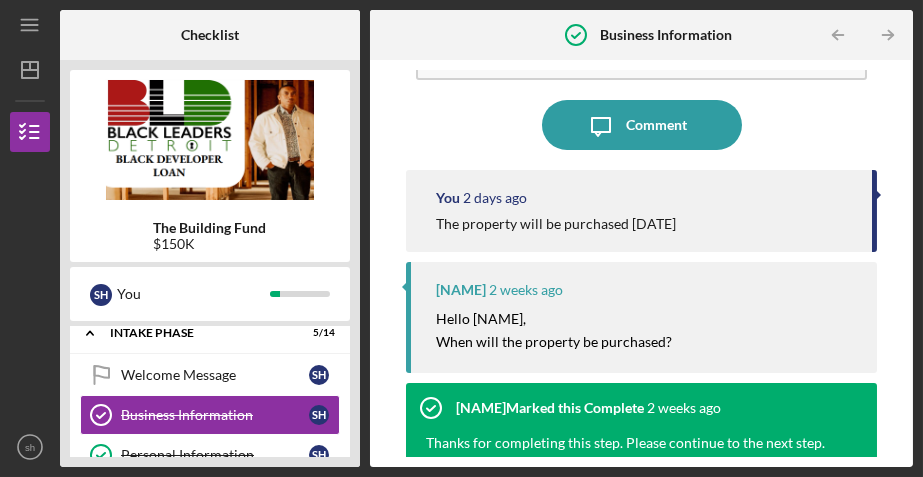 scroll, scrollTop: 132, scrollLeft: 0, axis: vertical 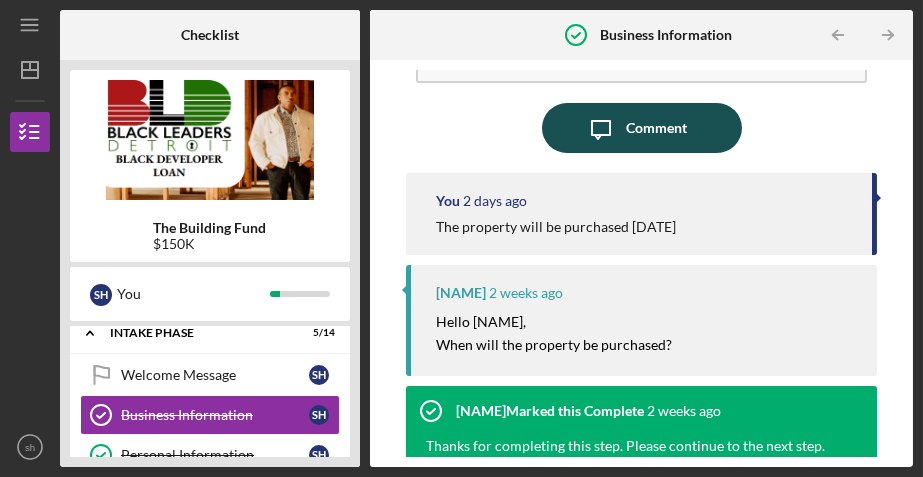 click on "Comment" at bounding box center [656, 128] 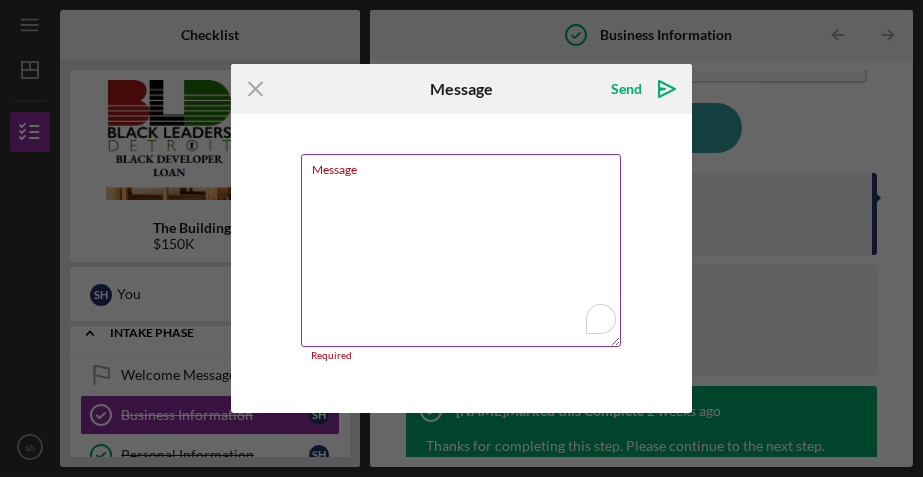 scroll, scrollTop: 0, scrollLeft: 0, axis: both 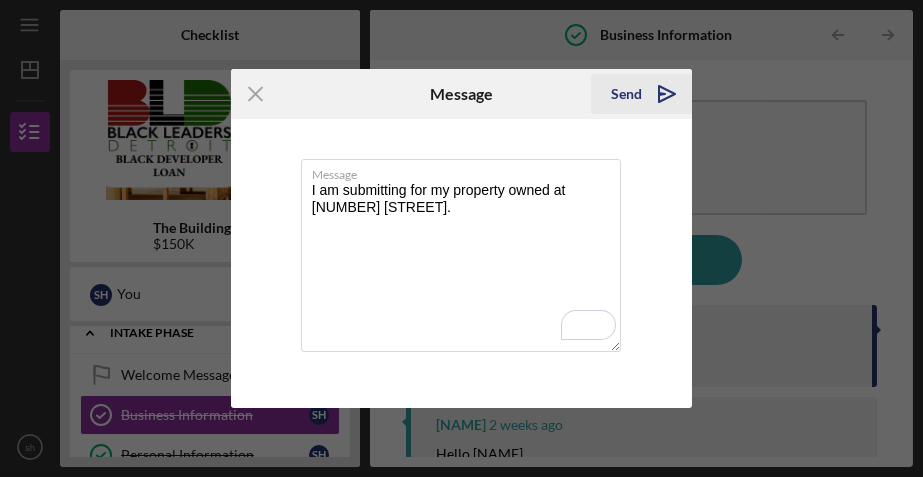 type on "I am submitting for my property owned at 505 Westminster St." 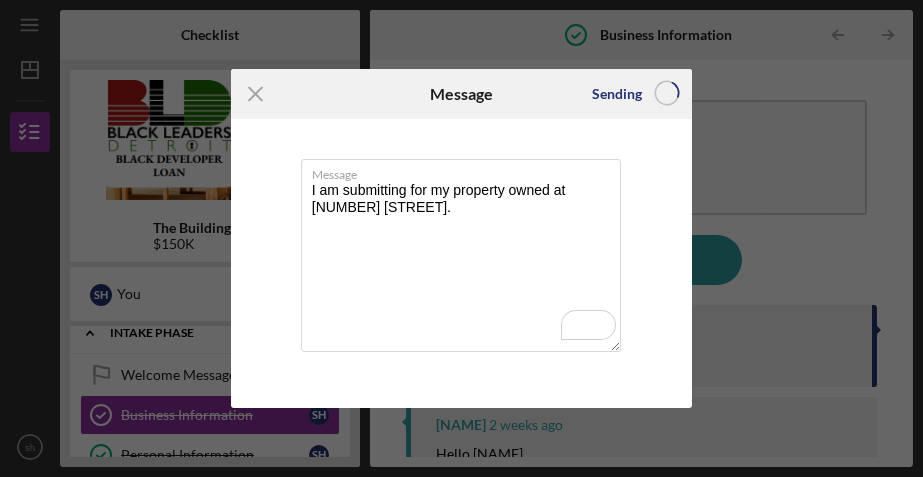 type 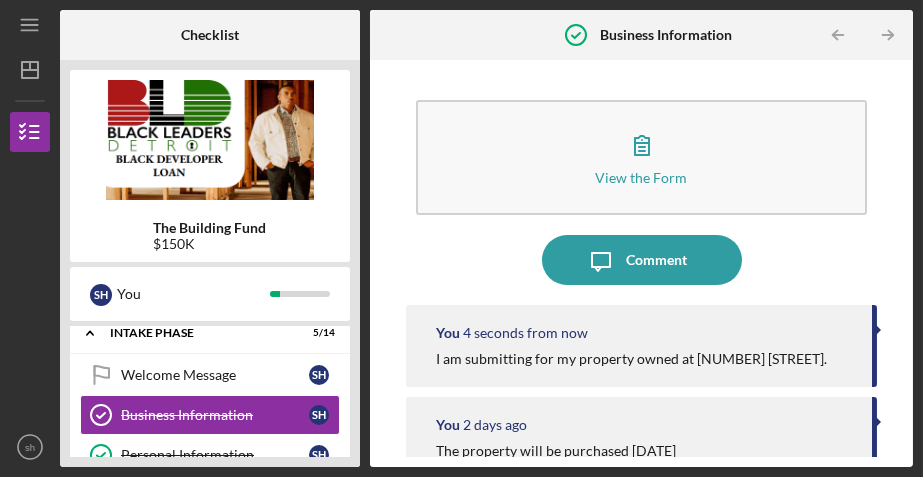 click on "View the Form Form Icon/Message Comment You   4 seconds from now I am submitting for my property owned at 505 Westminster St. You   2 days ago The property will be purchased 8/6/2025 Larenz Studavent   2 weeks ago Hello Steven, When will the property be purchased? Larenz Studavent  Marked this Complete    2 weeks ago Thanks for completing this step. Please continue to the next step.  You  Submitted the Business Profile Form   1 month ago You  Submitted the Business Profile Form   1 month ago You  Submitted the Business Profile Form   1 month ago Larenz Studavent   Please use this form to enter your business information." at bounding box center [641, 263] 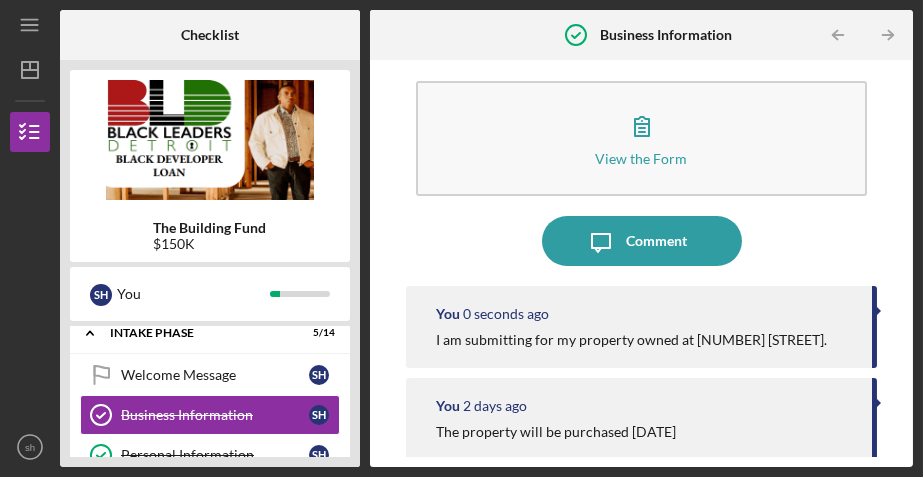 scroll, scrollTop: 0, scrollLeft: 0, axis: both 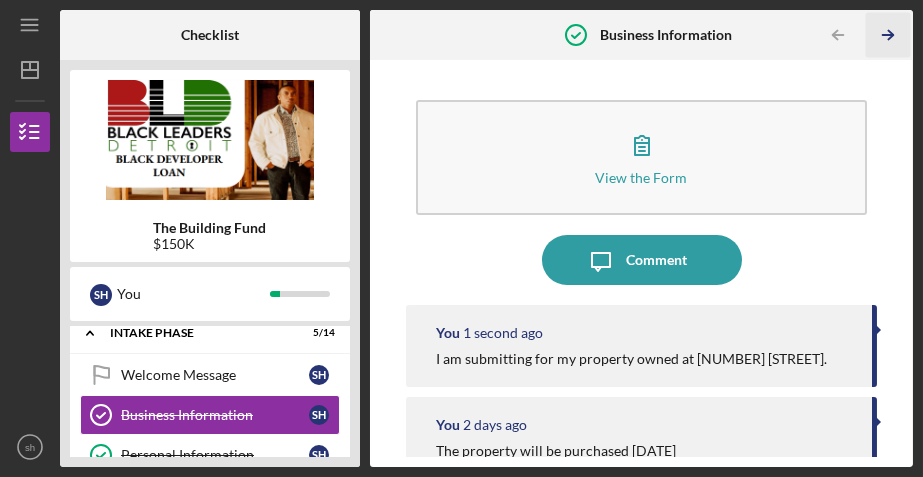 click 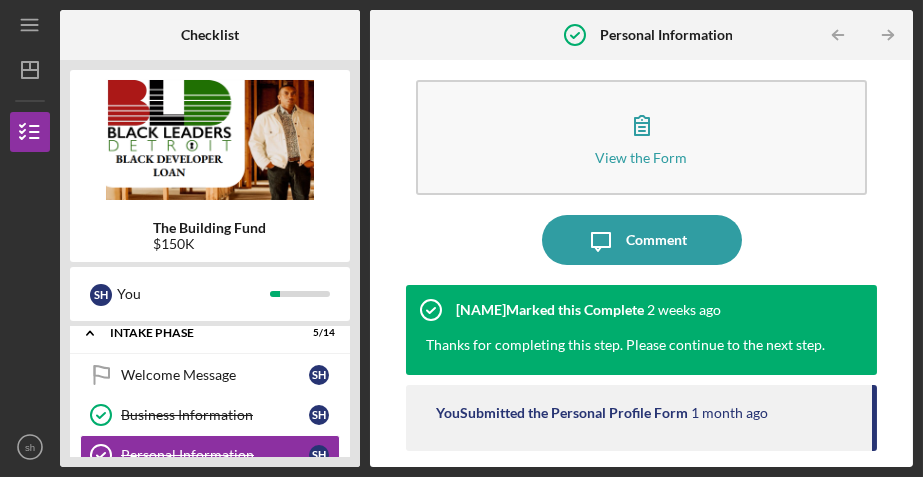 scroll, scrollTop: 17, scrollLeft: 0, axis: vertical 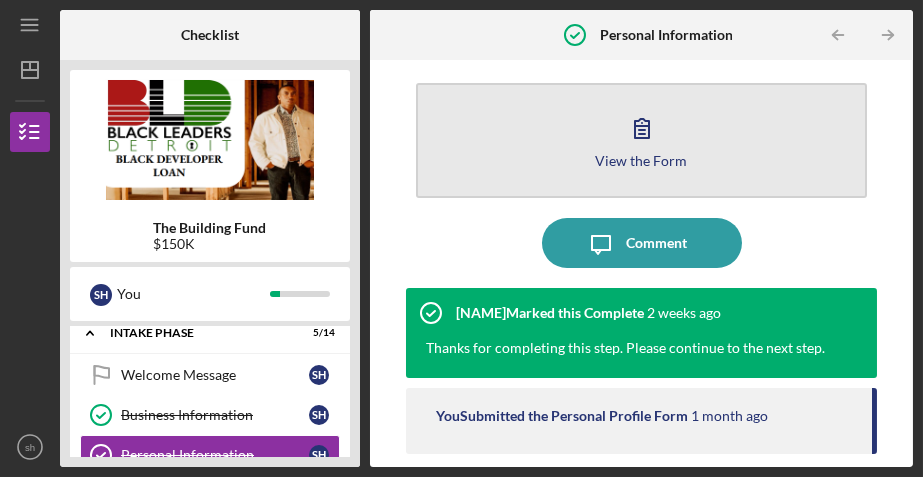 click on "View the Form" at bounding box center (642, 160) 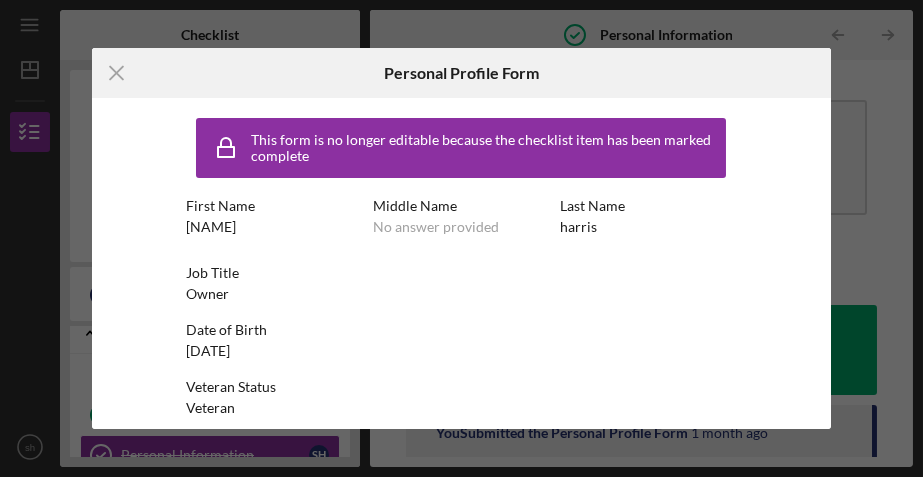 scroll, scrollTop: 0, scrollLeft: 0, axis: both 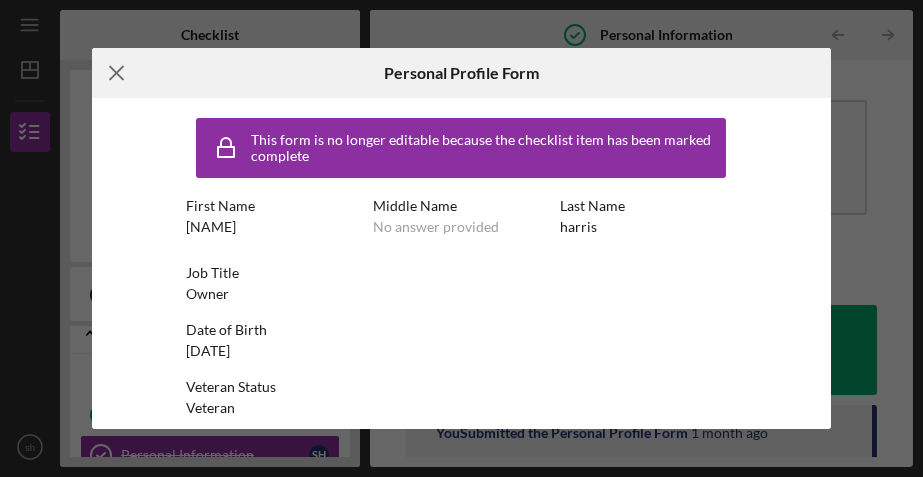 click on "Icon/Menu Close" 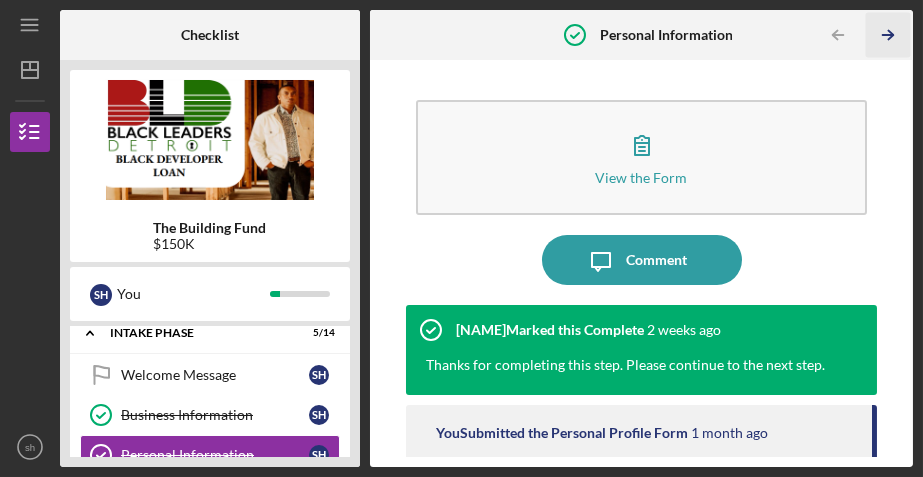 click on "Icon/Table Pagination Arrow" 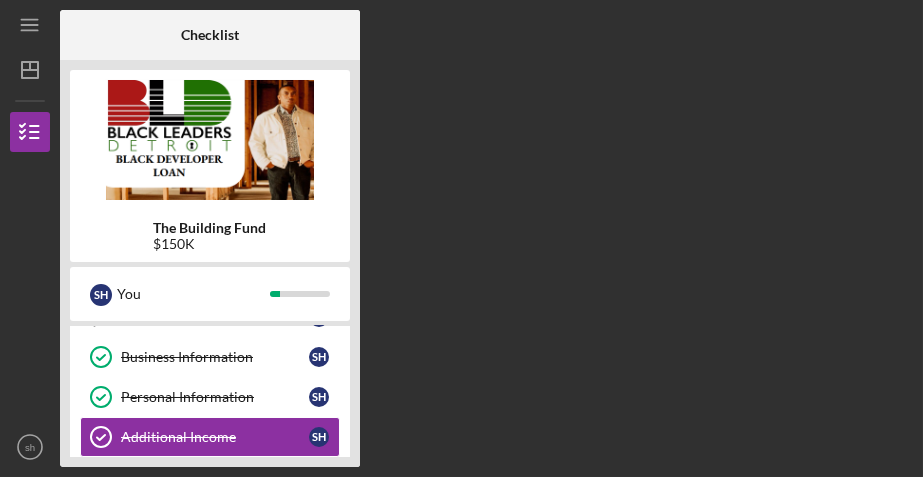 scroll, scrollTop: 112, scrollLeft: 0, axis: vertical 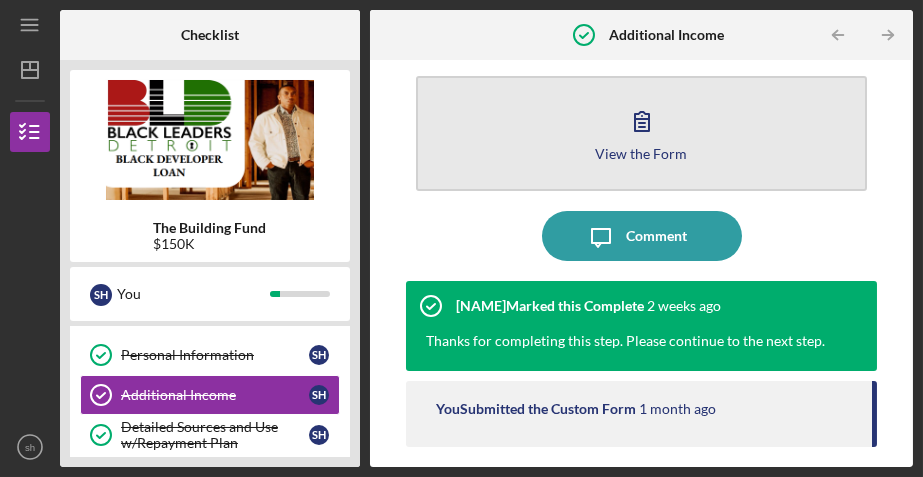 click 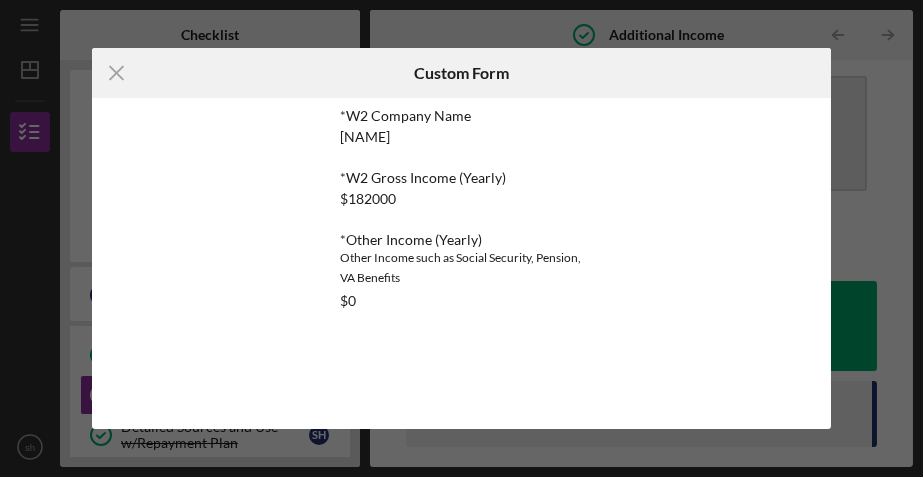 scroll, scrollTop: 0, scrollLeft: 0, axis: both 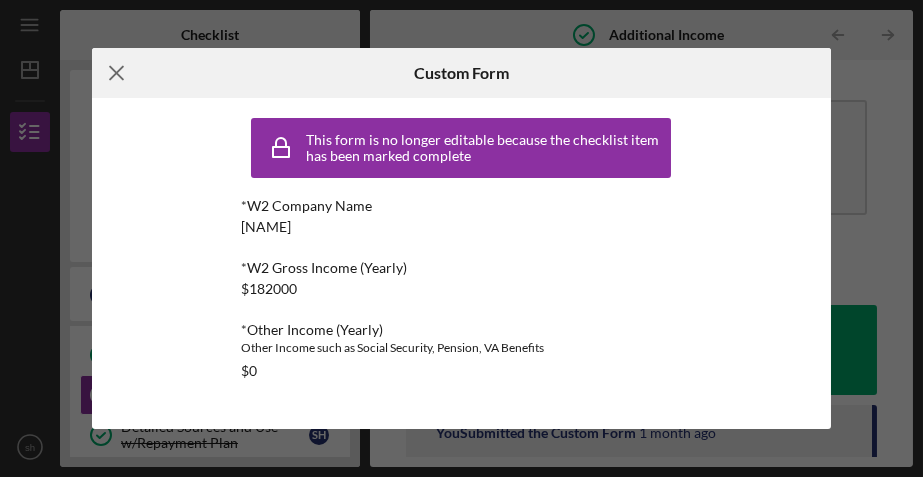 click on "Icon/Menu Close" 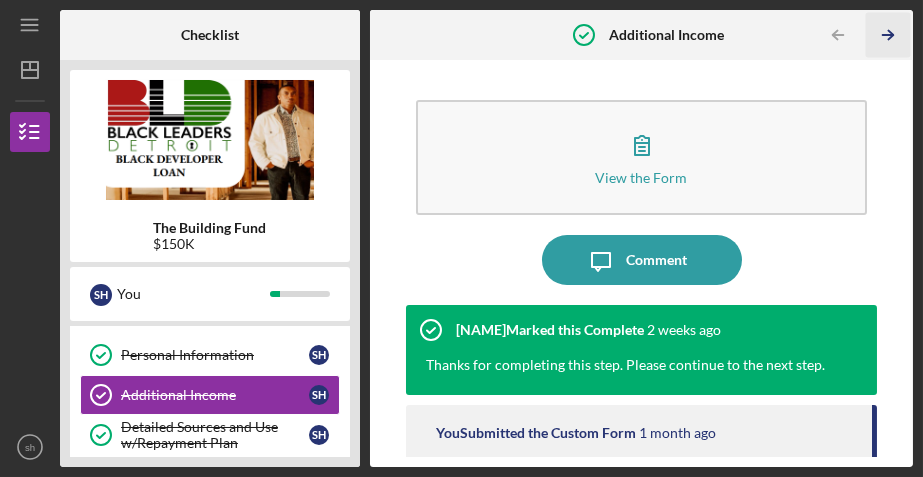 click 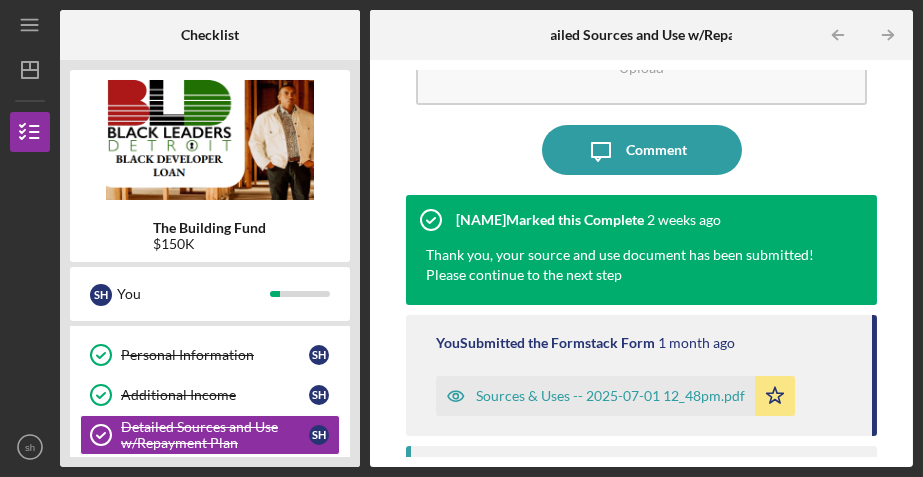 scroll, scrollTop: 166, scrollLeft: 0, axis: vertical 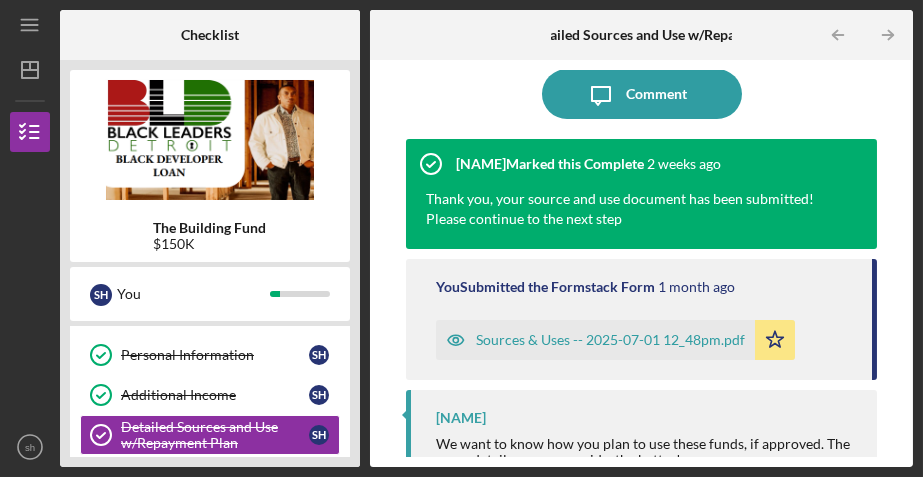 click on "Sources & Uses -- 2025-07-01 12_48pm.pdf" at bounding box center [610, 340] 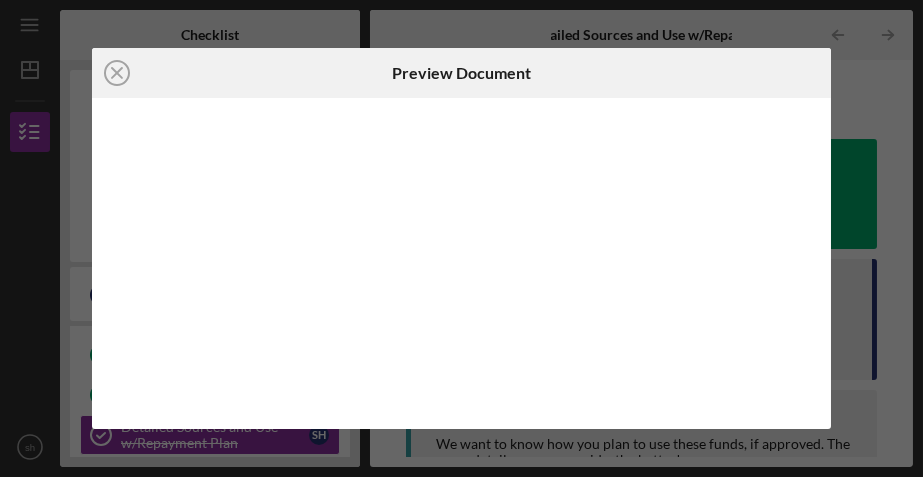 scroll, scrollTop: 0, scrollLeft: 0, axis: both 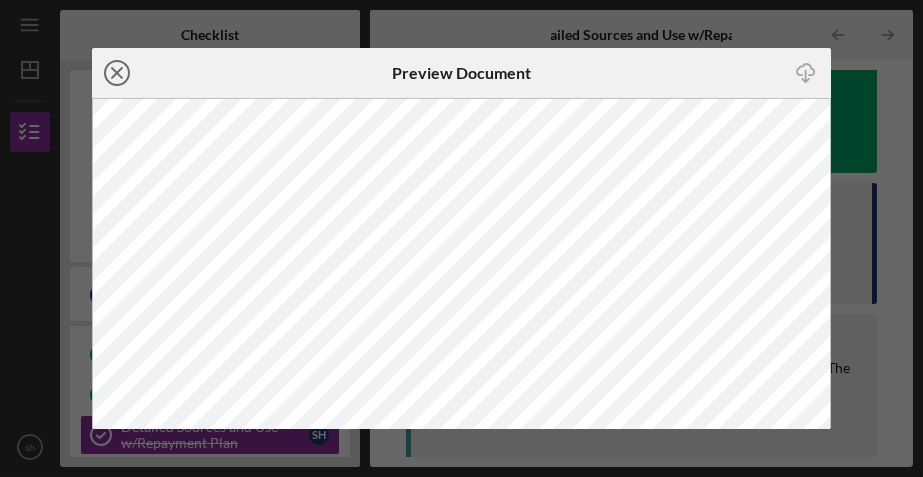 click on "Icon/Close" 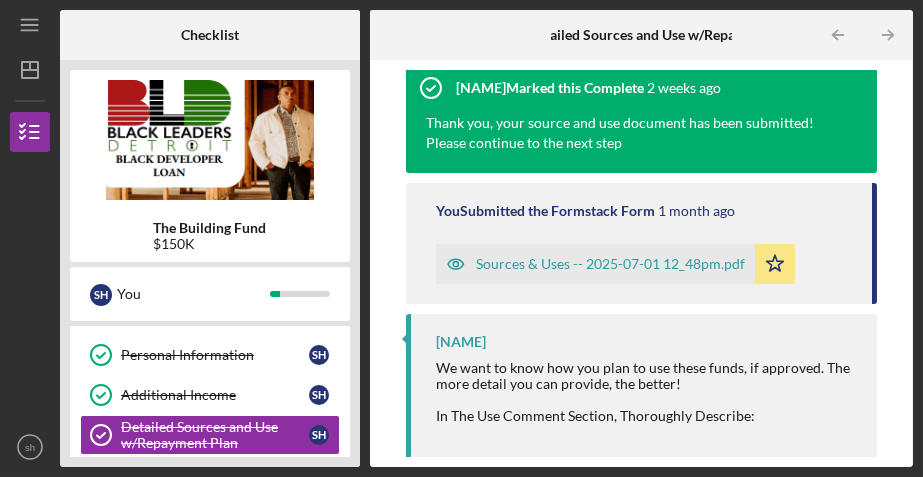 scroll, scrollTop: 0, scrollLeft: 0, axis: both 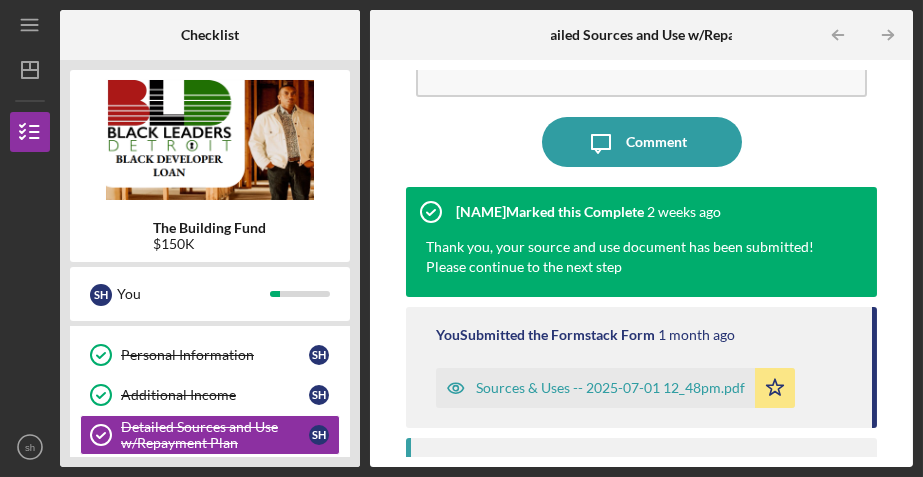 click on "Sources & Uses -- 2025-07-01 12_48pm.pdf" at bounding box center (610, 388) 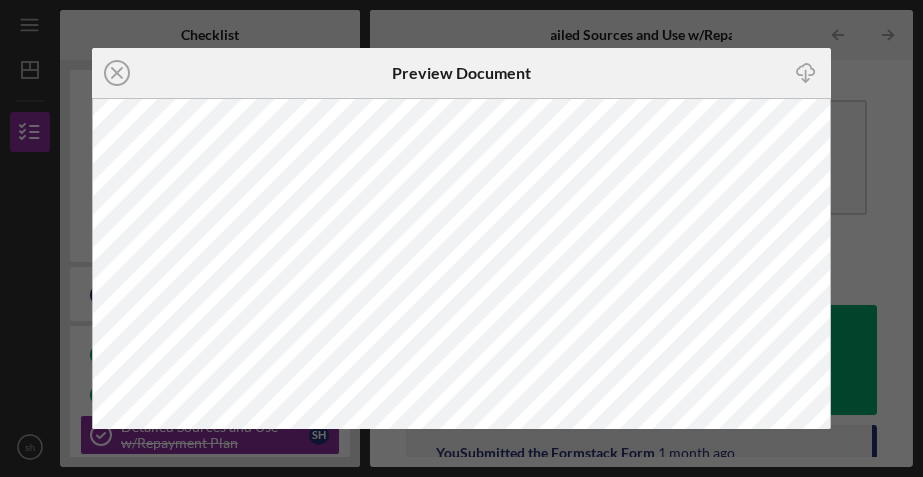 click on "Icon/Close Preview Document Icon/Download" at bounding box center [461, 238] 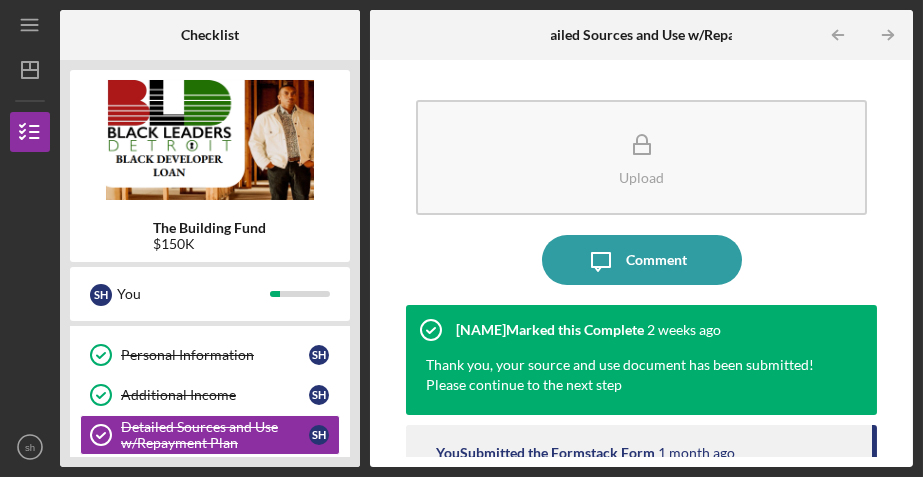 scroll, scrollTop: 0, scrollLeft: 0, axis: both 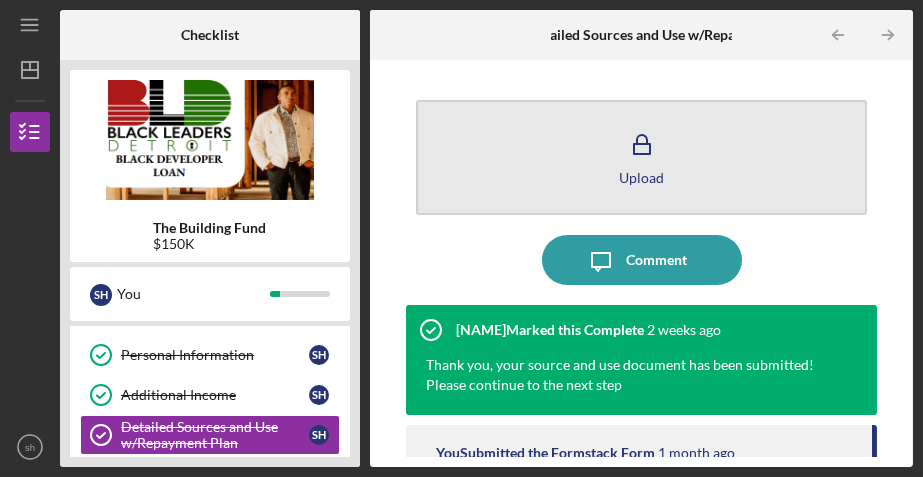 click 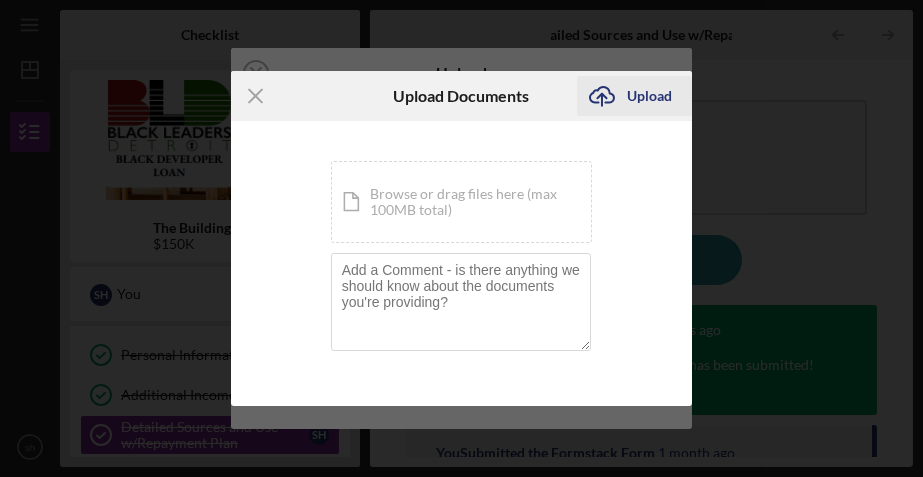 click on "Upload" at bounding box center [649, 96] 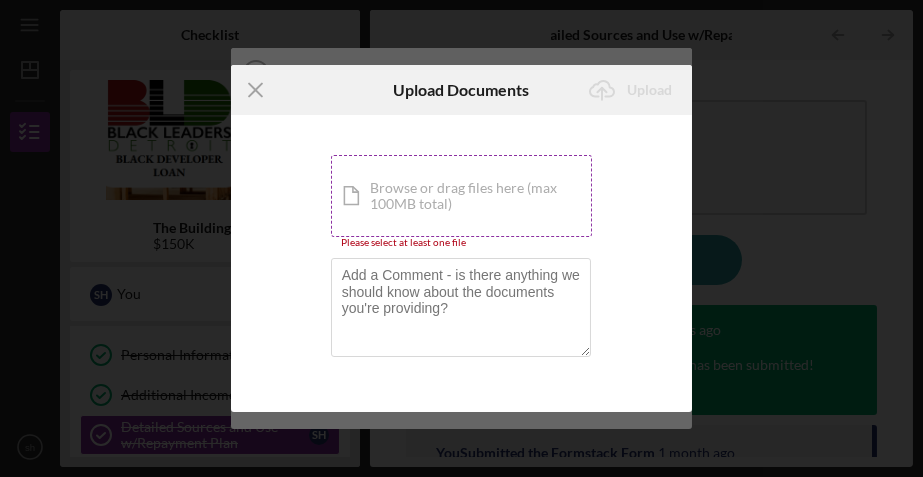 click on "Icon/Document Browse or drag files here (max 100MB total) Tap to choose files or take a photo" at bounding box center (462, 196) 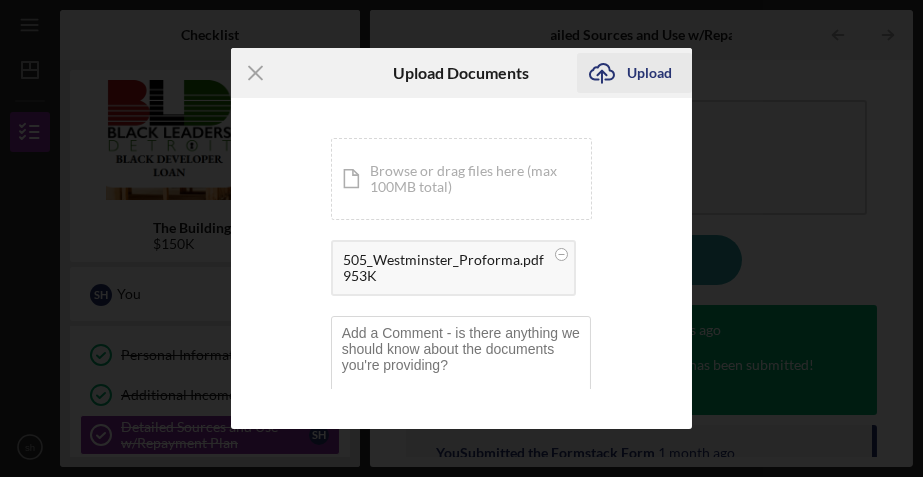 click on "Upload" at bounding box center (649, 73) 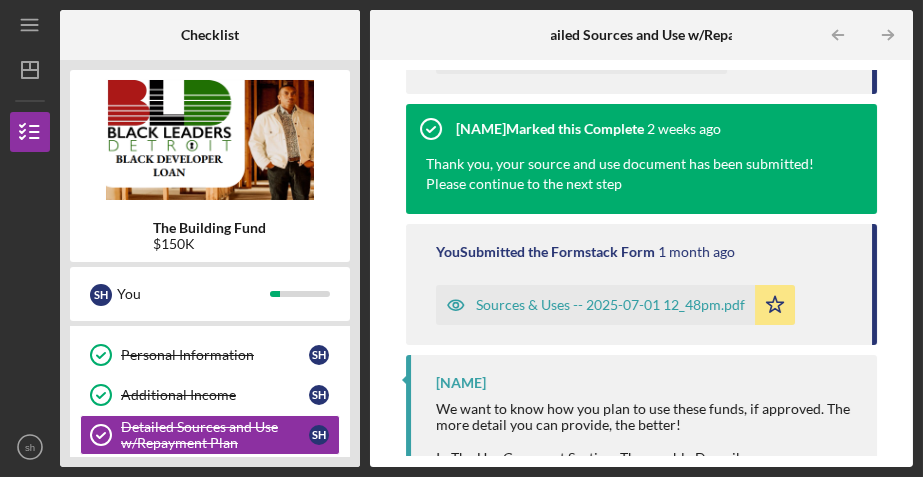 scroll, scrollTop: 336, scrollLeft: 0, axis: vertical 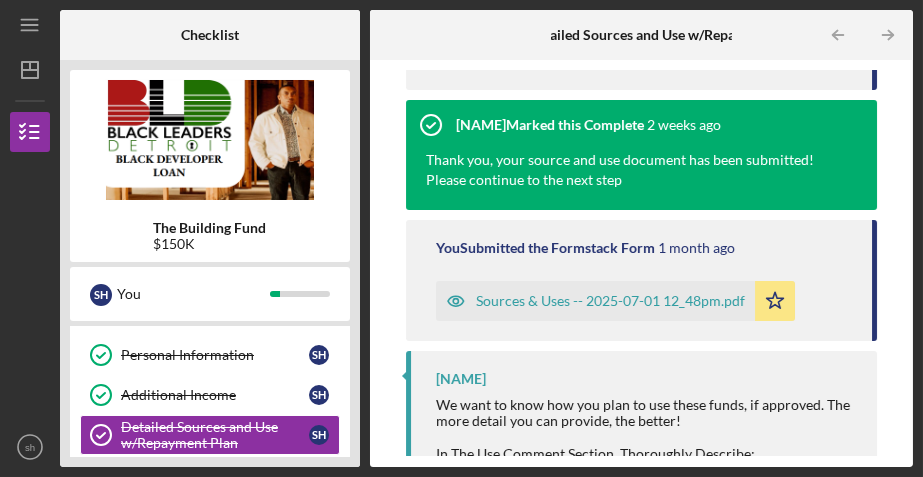 click on "Sources & Uses -- 2025-07-01 12_48pm.pdf" at bounding box center [610, 301] 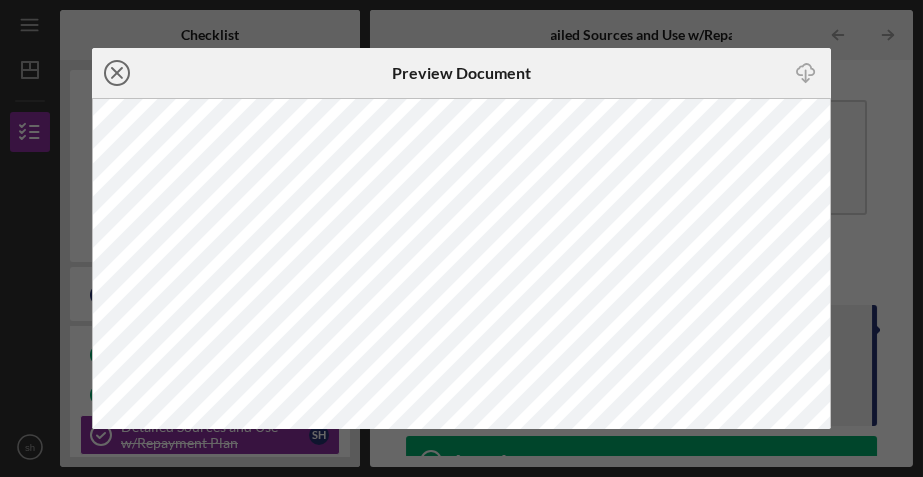 click on "Icon/Close" 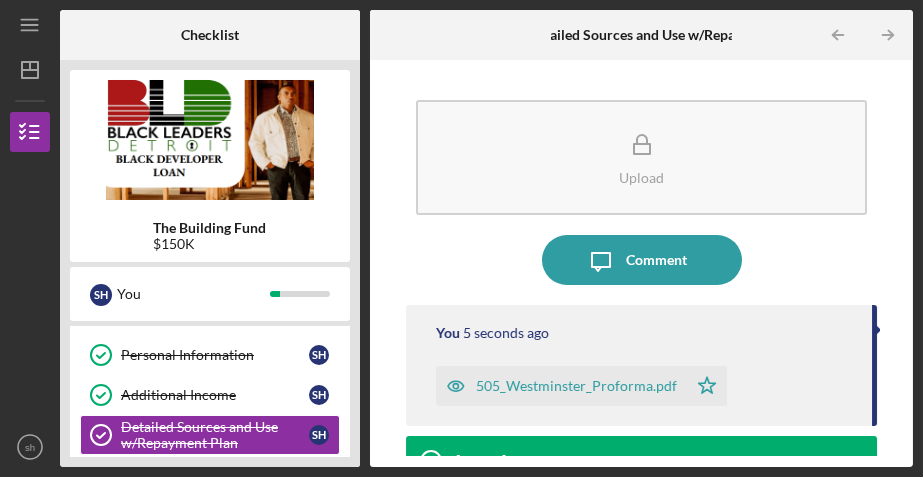 scroll, scrollTop: 0, scrollLeft: 0, axis: both 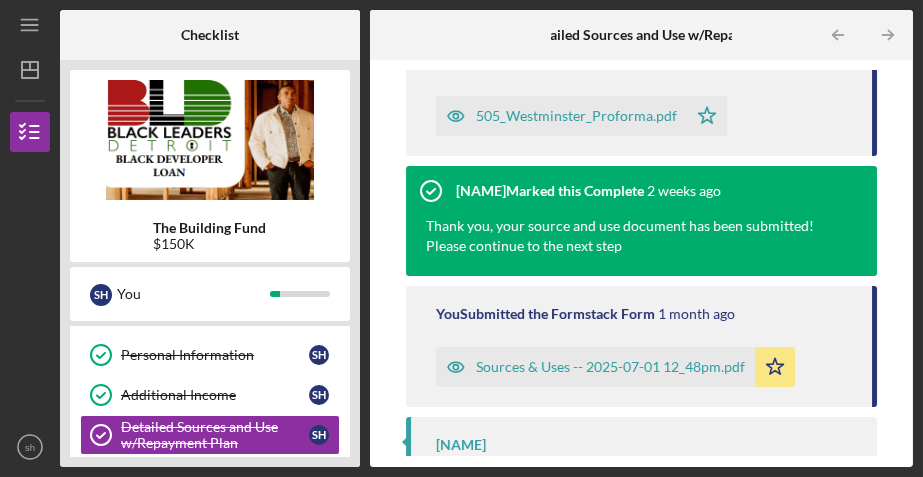 click on "Sources & Uses -- 2025-07-01 12_48pm.pdf" at bounding box center [595, 367] 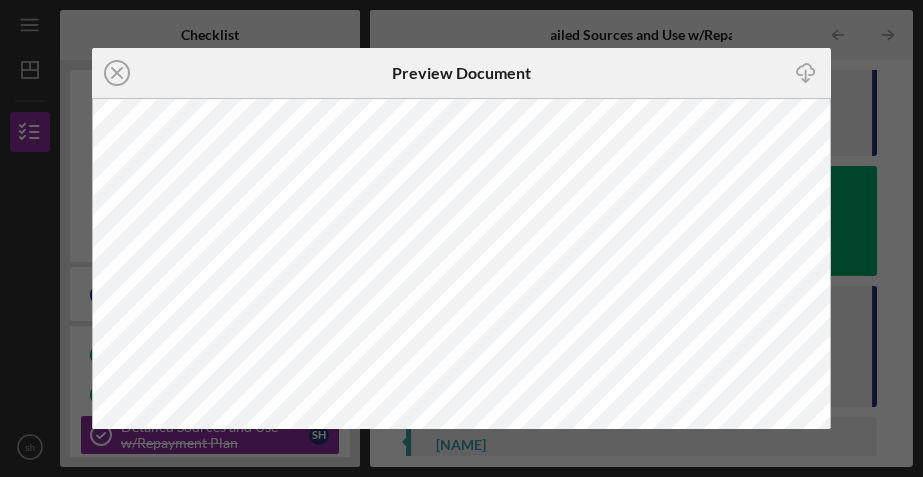 scroll, scrollTop: 0, scrollLeft: 0, axis: both 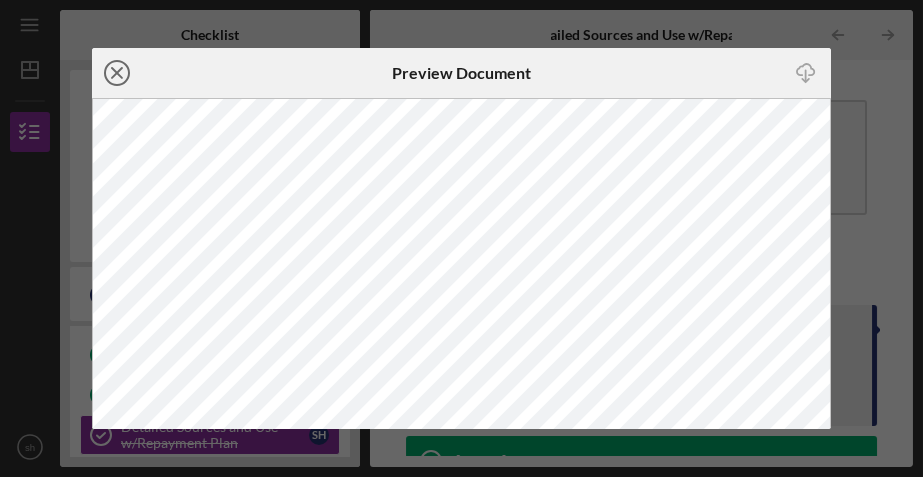 click 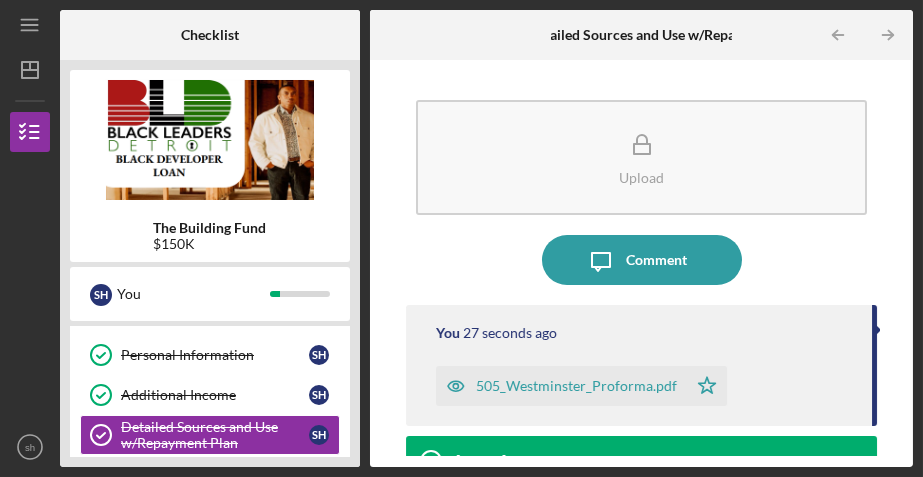 scroll, scrollTop: 0, scrollLeft: 0, axis: both 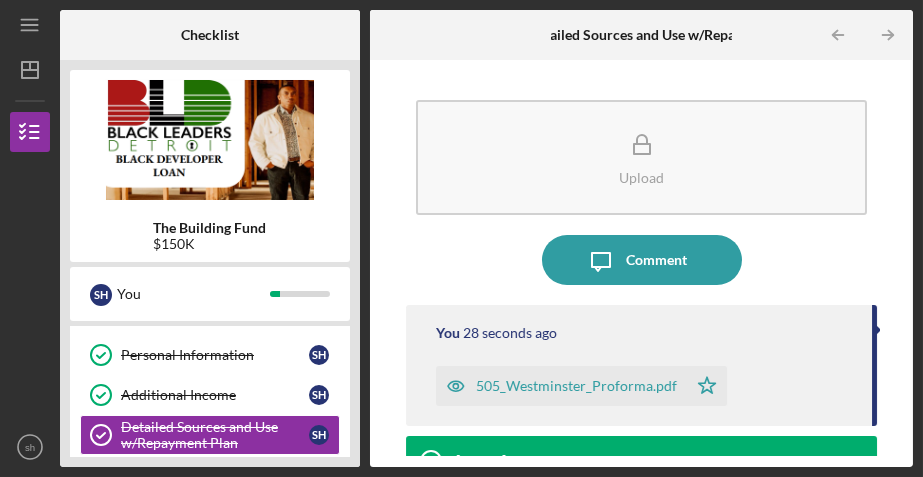 drag, startPoint x: 905, startPoint y: 175, endPoint x: 899, endPoint y: 200, distance: 25.70992 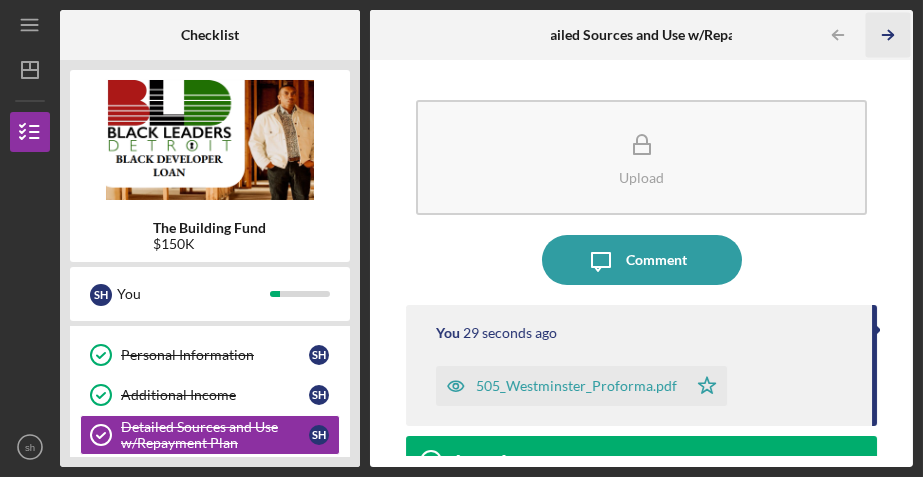 click 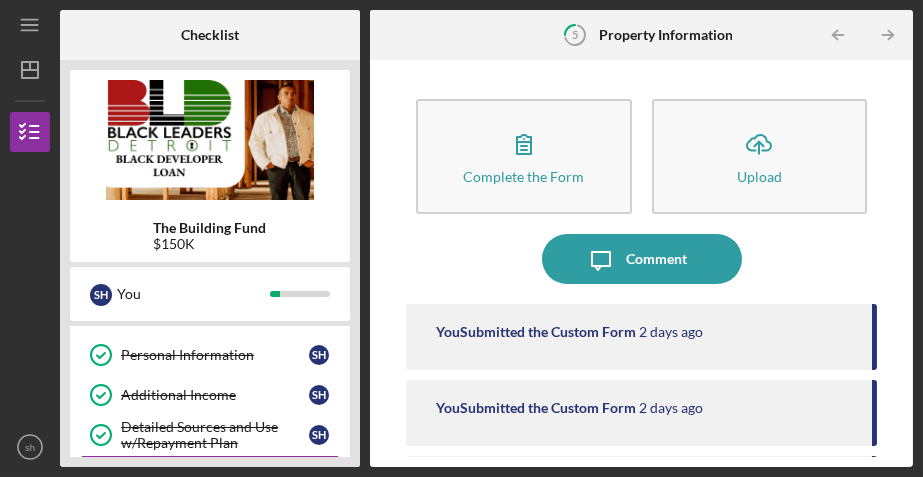 scroll, scrollTop: 0, scrollLeft: 0, axis: both 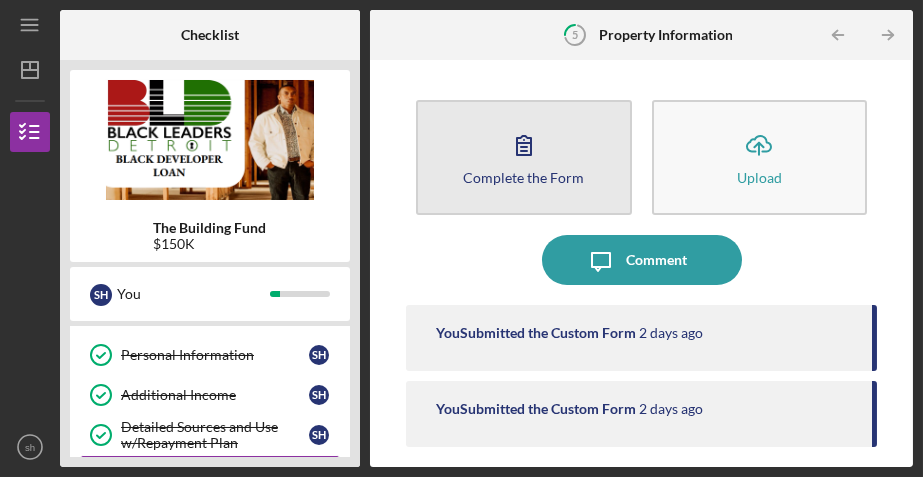 click on "Complete the Form Form" at bounding box center [523, 157] 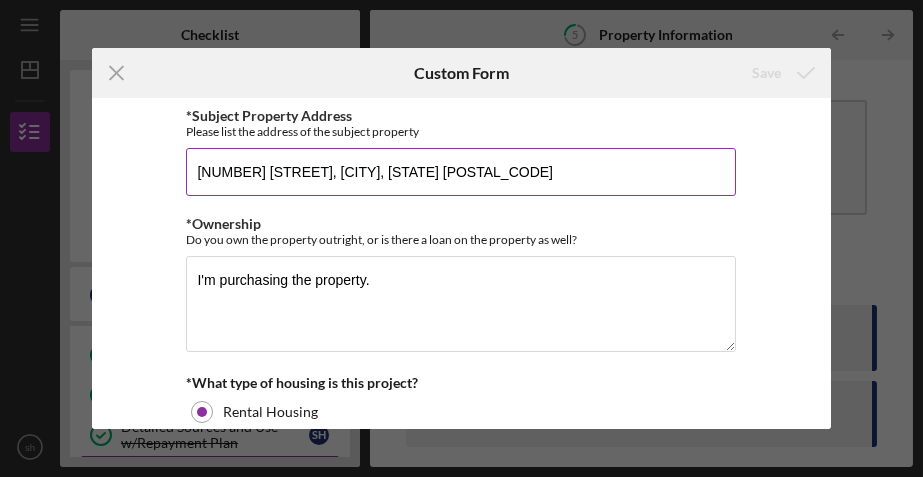 drag, startPoint x: 404, startPoint y: 169, endPoint x: 281, endPoint y: 173, distance: 123.065025 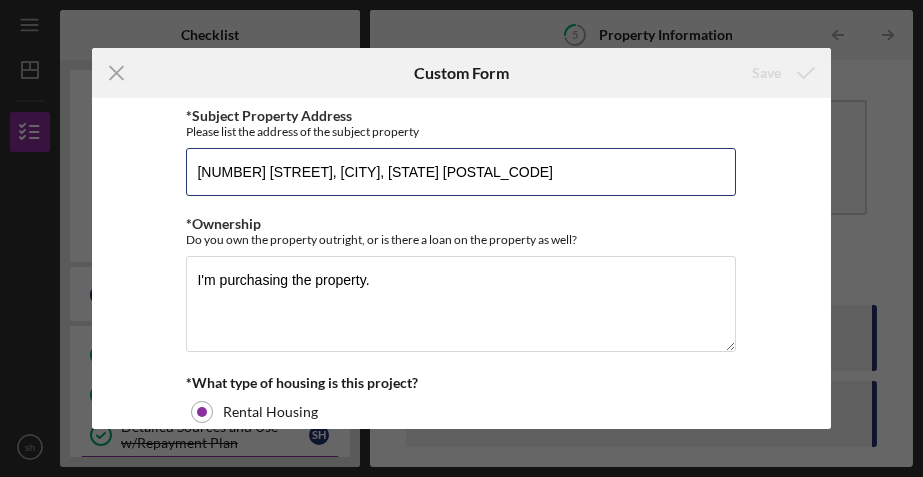 drag, startPoint x: 282, startPoint y: 171, endPoint x: 159, endPoint y: 176, distance: 123.101585 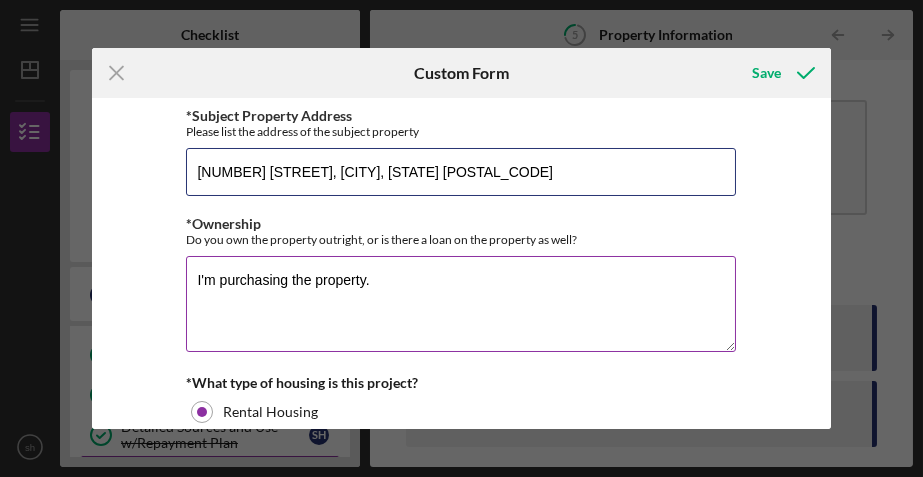 type on "505 Westminster., Detroit, MI 48202" 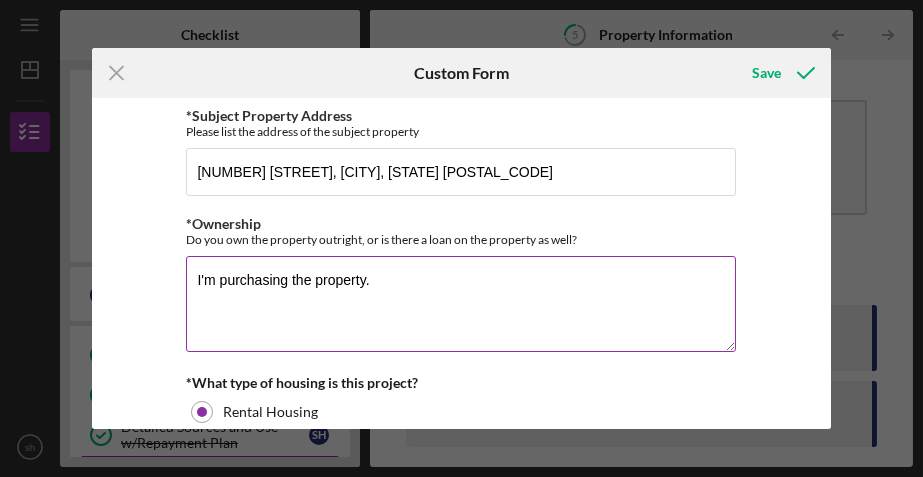 click on "I'm purchasing the property." at bounding box center (461, 304) 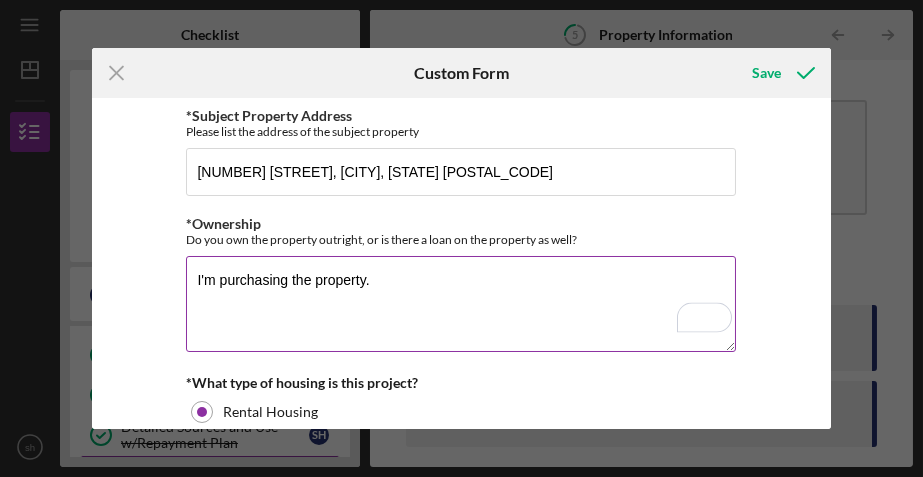 drag, startPoint x: 284, startPoint y: 279, endPoint x: 206, endPoint y: 282, distance: 78.05767 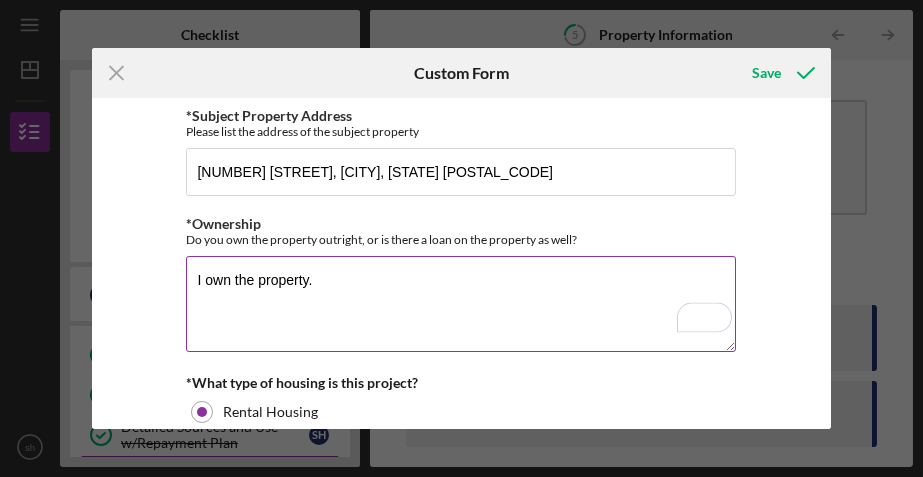 type on "I own the property." 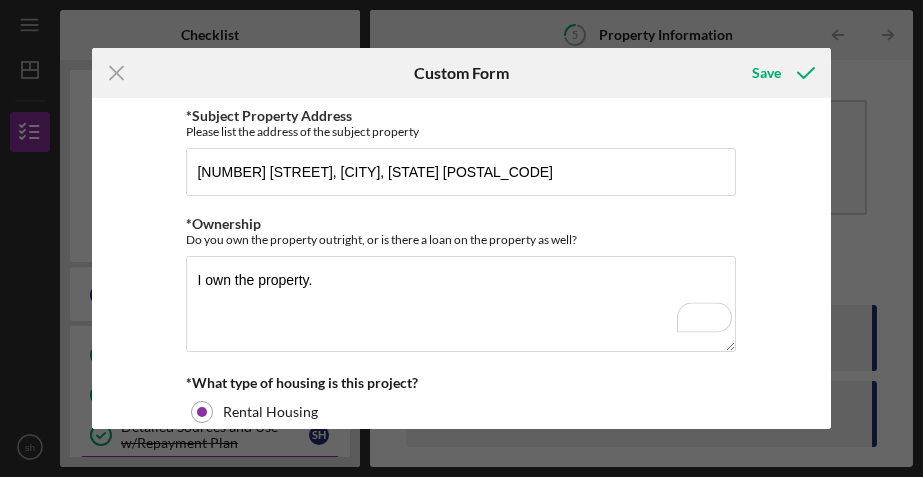 drag, startPoint x: 209, startPoint y: 282, endPoint x: 742, endPoint y: 117, distance: 557.9552 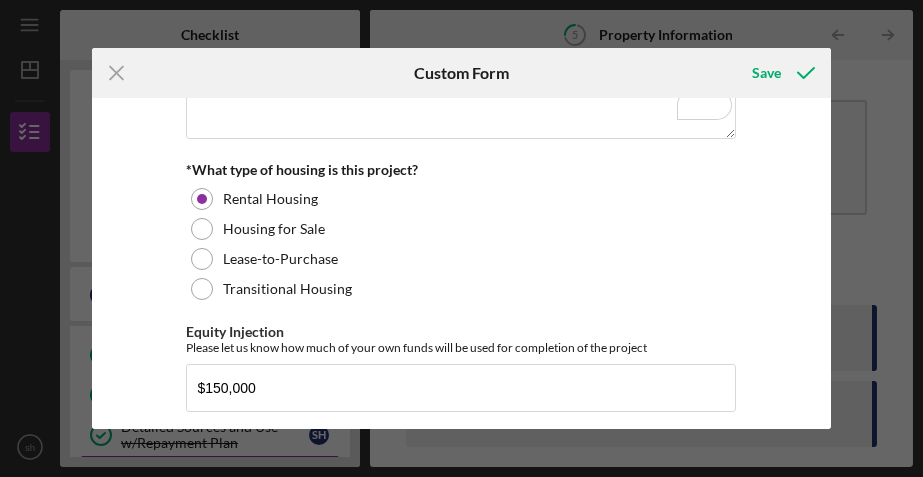 scroll, scrollTop: 222, scrollLeft: 0, axis: vertical 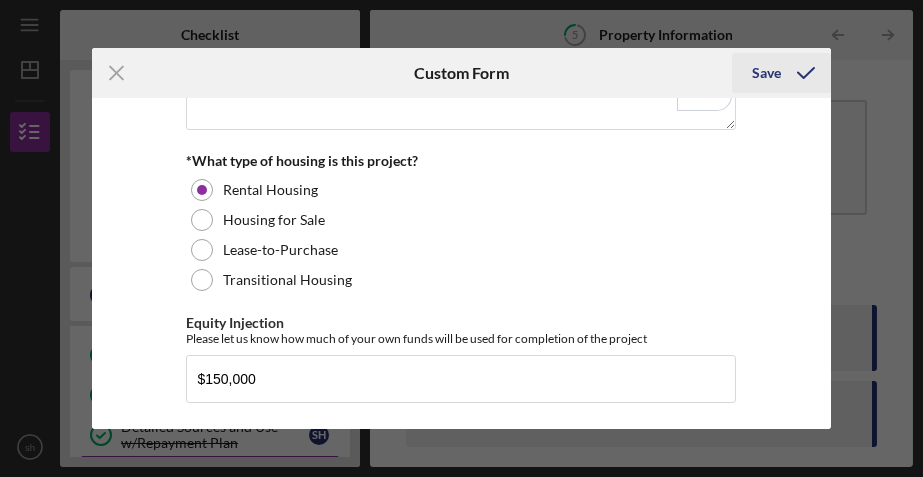 click on "Save" at bounding box center [766, 73] 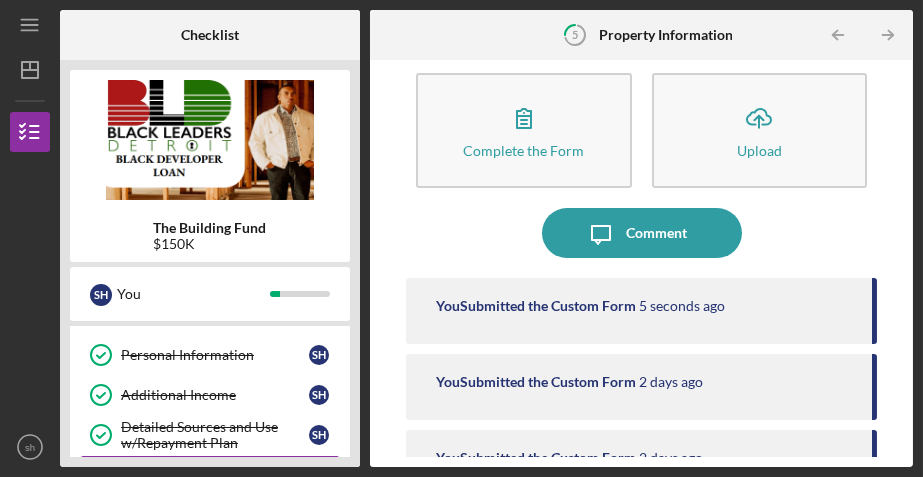 scroll, scrollTop: 0, scrollLeft: 0, axis: both 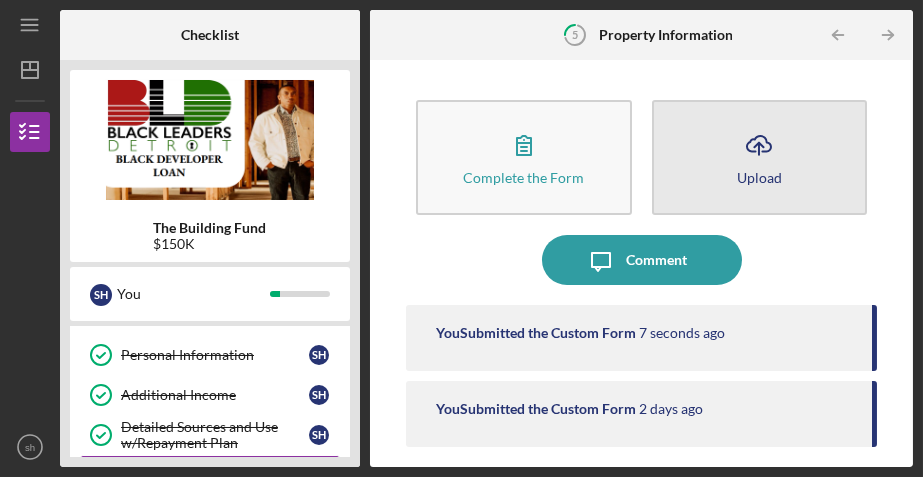 click on "Upload" at bounding box center [759, 177] 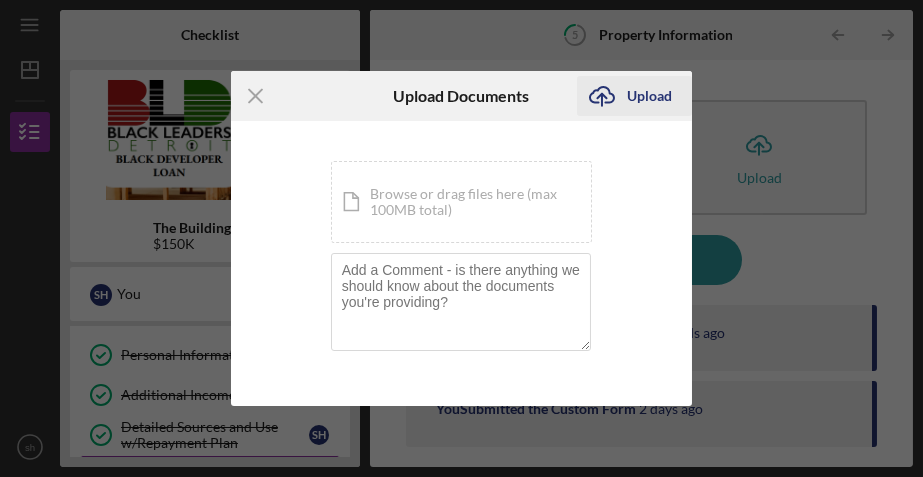 click on "Upload" at bounding box center [649, 96] 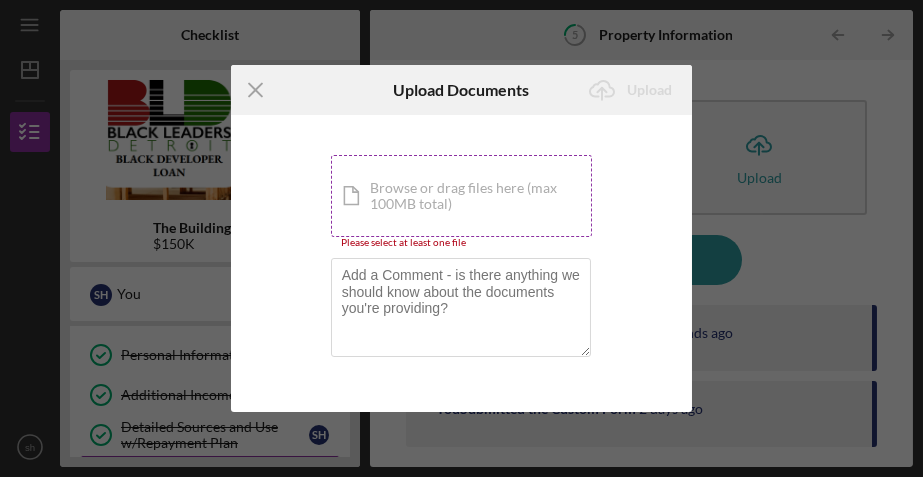 click on "Icon/Document Browse or drag files here (max 100MB total) Tap to choose files or take a photo" at bounding box center [462, 196] 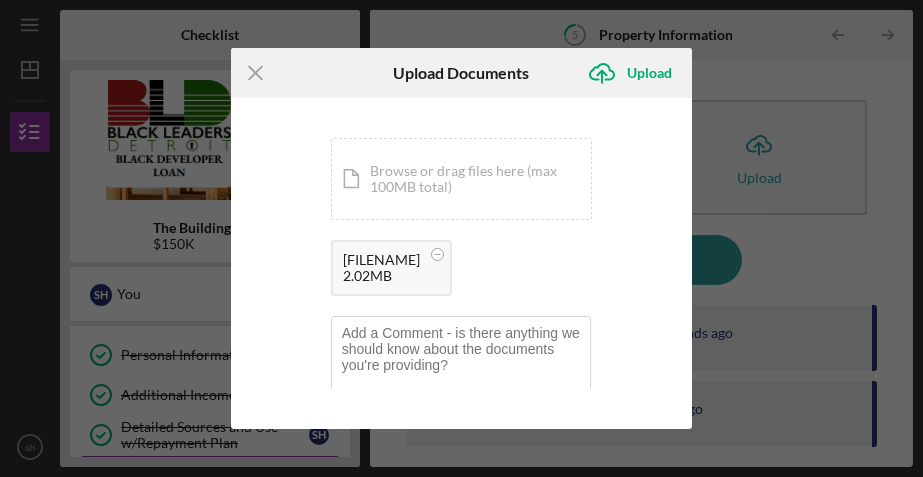 click on "2.02MB" at bounding box center [381, 276] 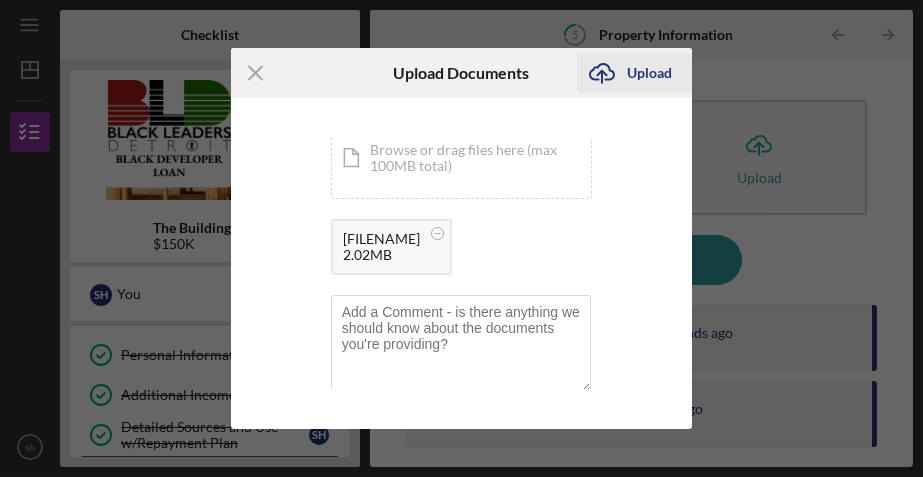 click on "Upload" at bounding box center [649, 73] 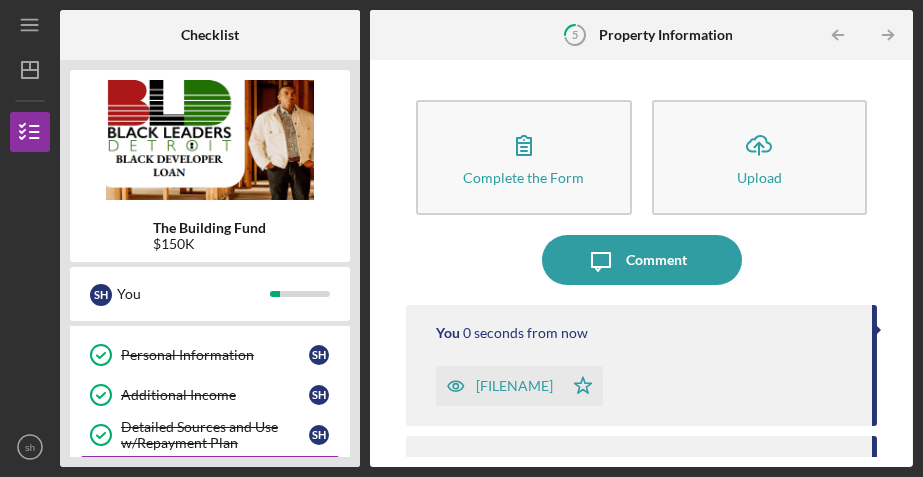 click on "505 deed.JPG" at bounding box center (514, 386) 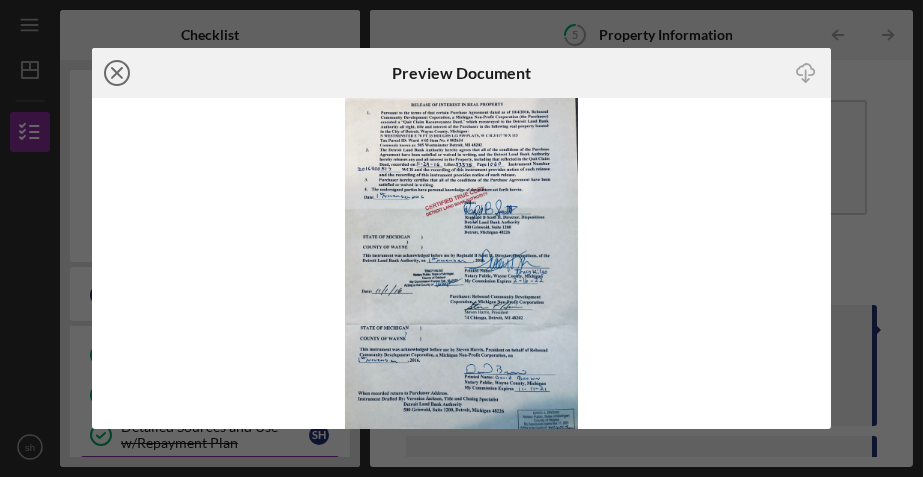 click 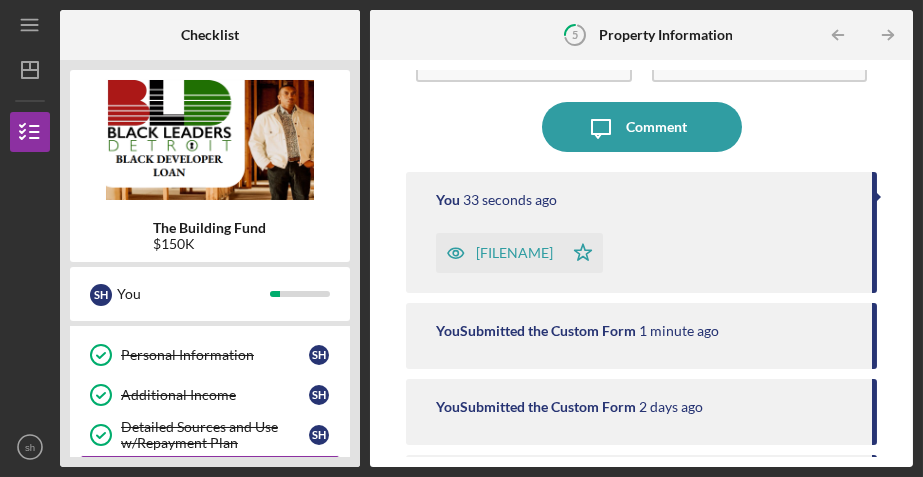 scroll, scrollTop: 0, scrollLeft: 0, axis: both 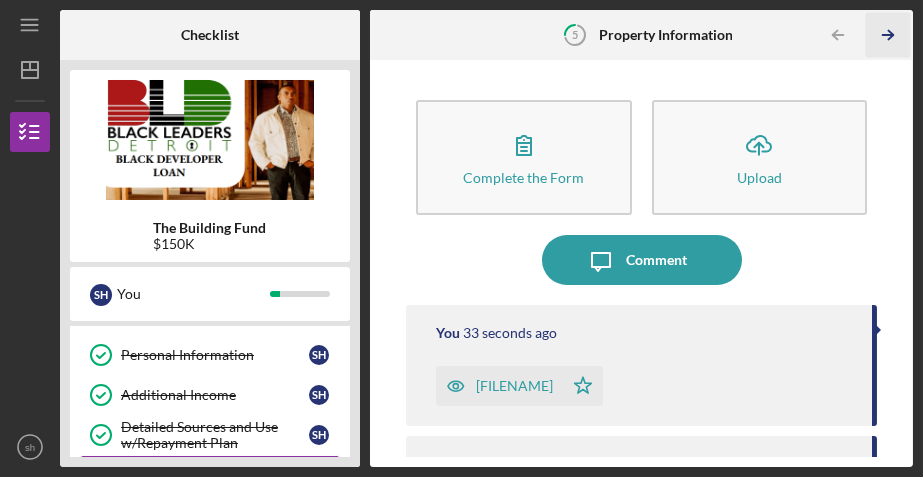 click 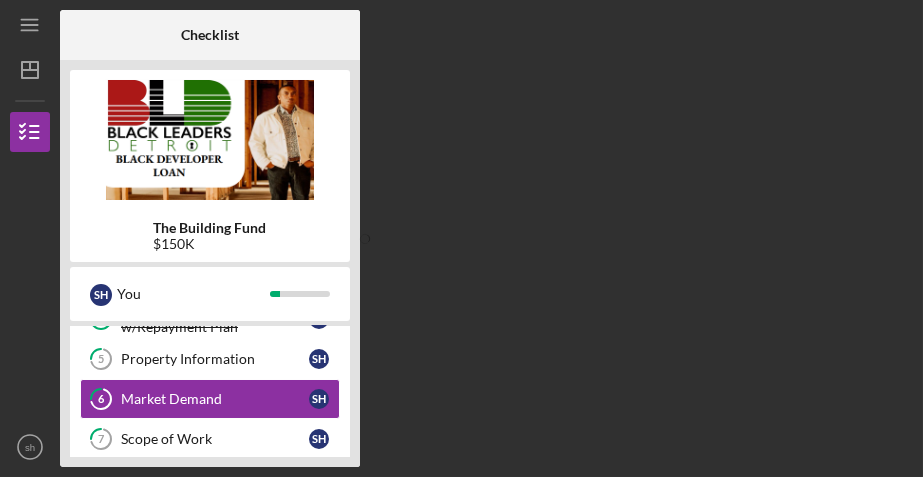 scroll, scrollTop: 229, scrollLeft: 0, axis: vertical 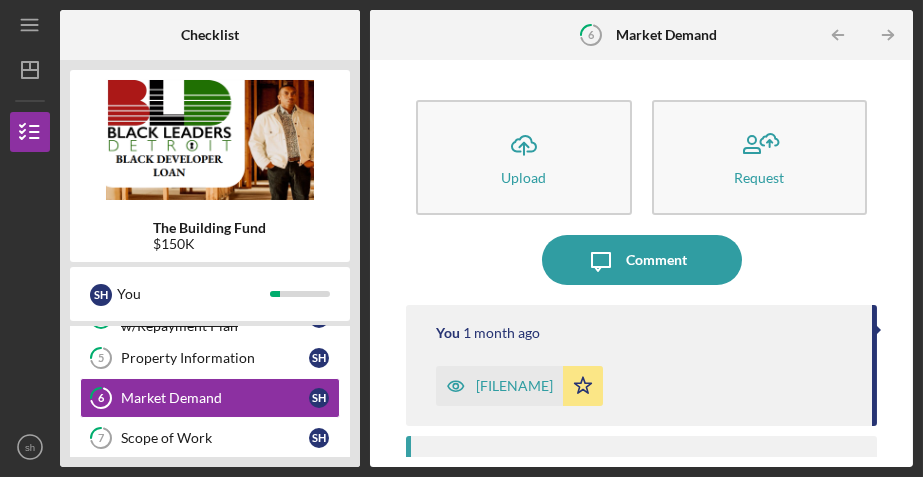 click on "Need and Demand response.pdf" at bounding box center [514, 386] 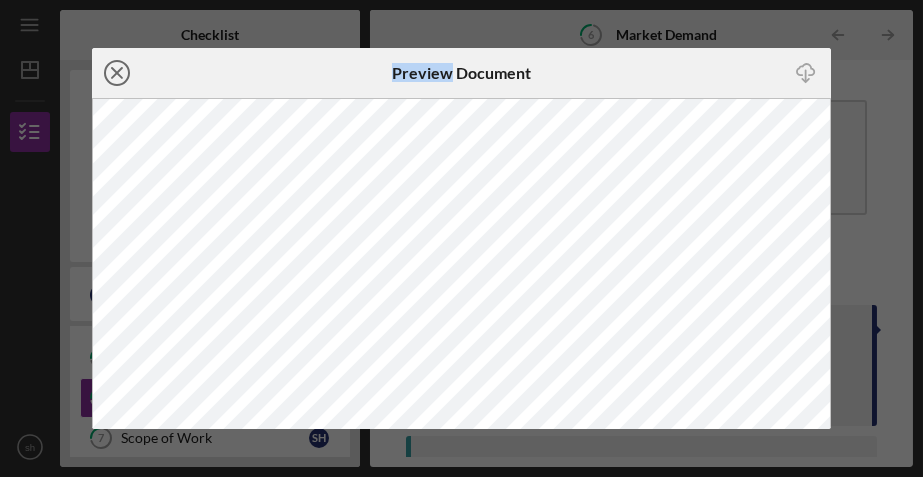 click on "Icon/Close" 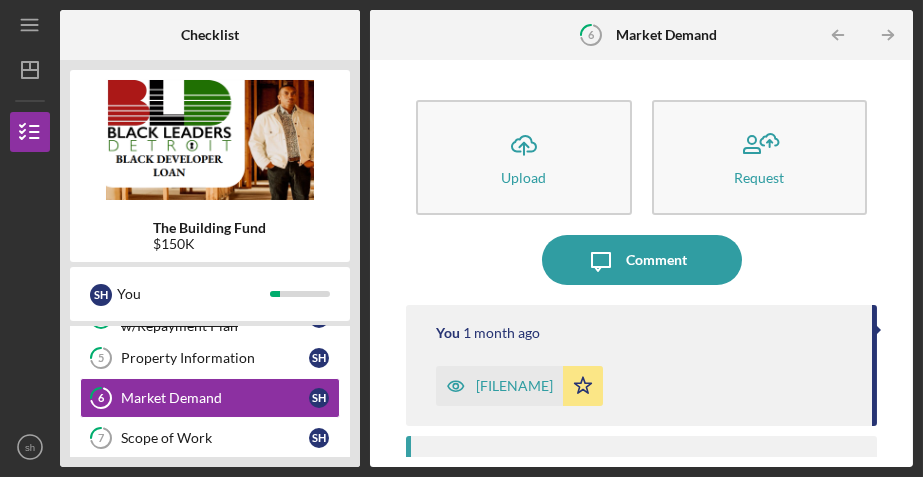 click on "Need and Demand response.pdf" at bounding box center [514, 386] 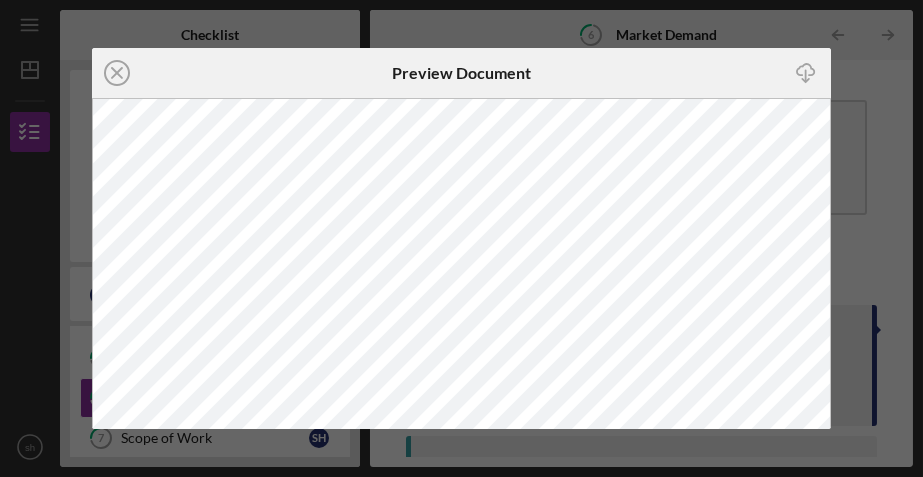 click on "Icon/Close Preview Document Icon/Download" at bounding box center (461, 238) 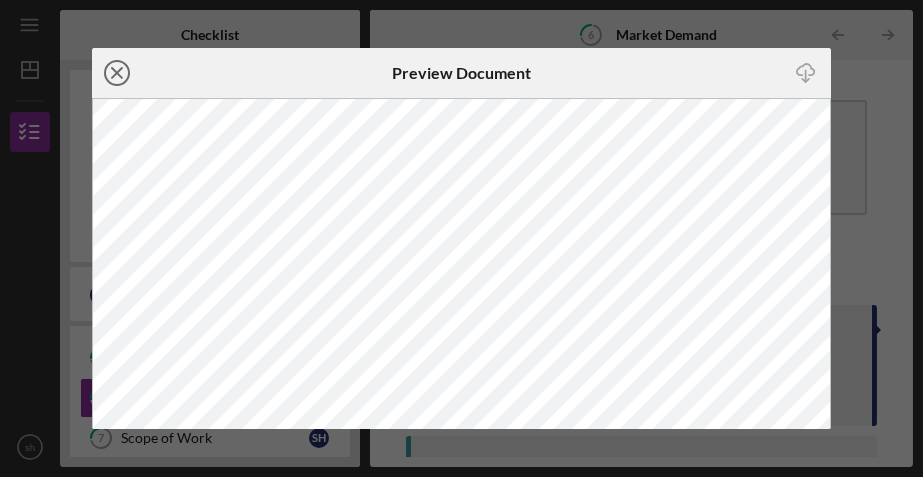 click on "Icon/Close" 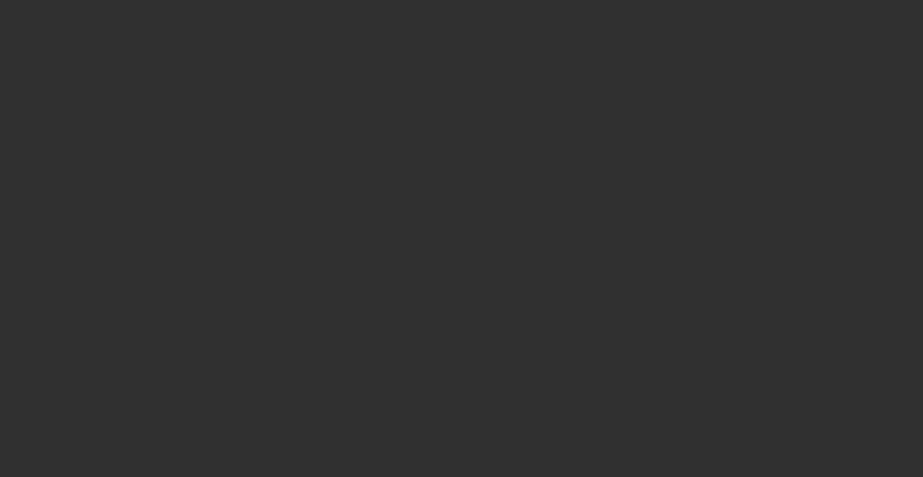 scroll, scrollTop: 0, scrollLeft: 0, axis: both 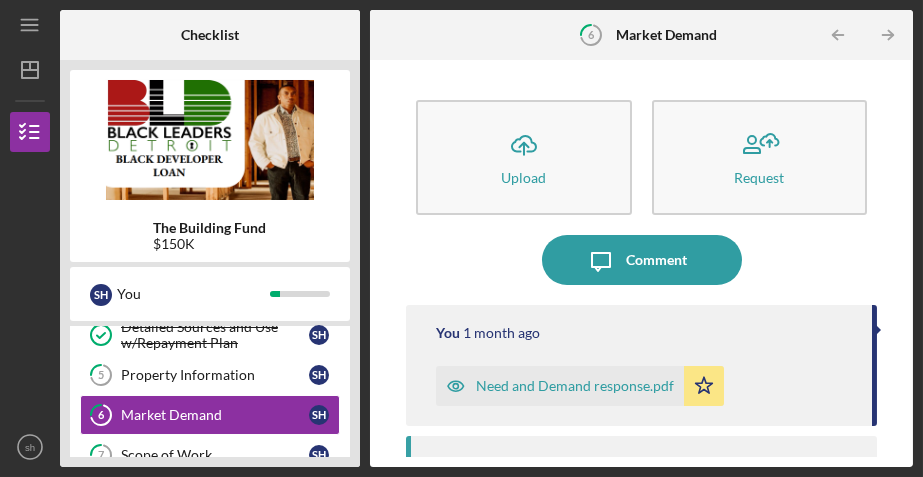 drag, startPoint x: 903, startPoint y: 301, endPoint x: 900, endPoint y: 338, distance: 37.12142 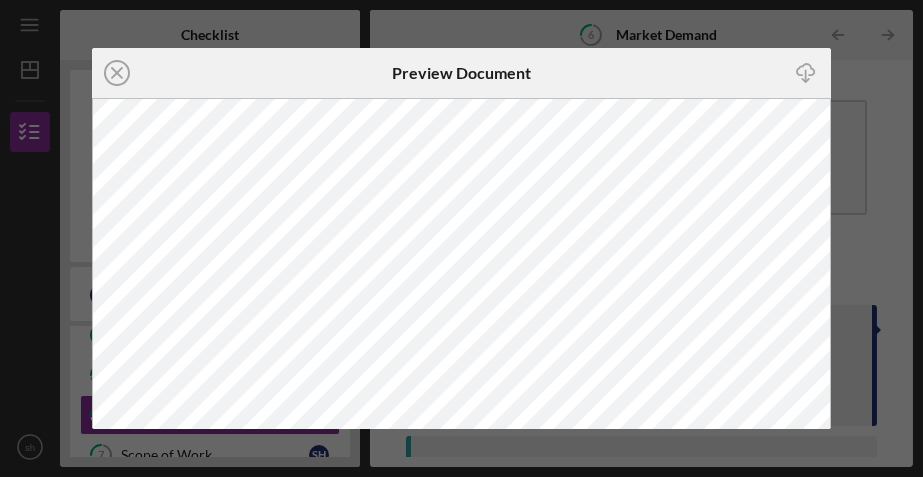 drag, startPoint x: 294, startPoint y: 76, endPoint x: 225, endPoint y: 76, distance: 69 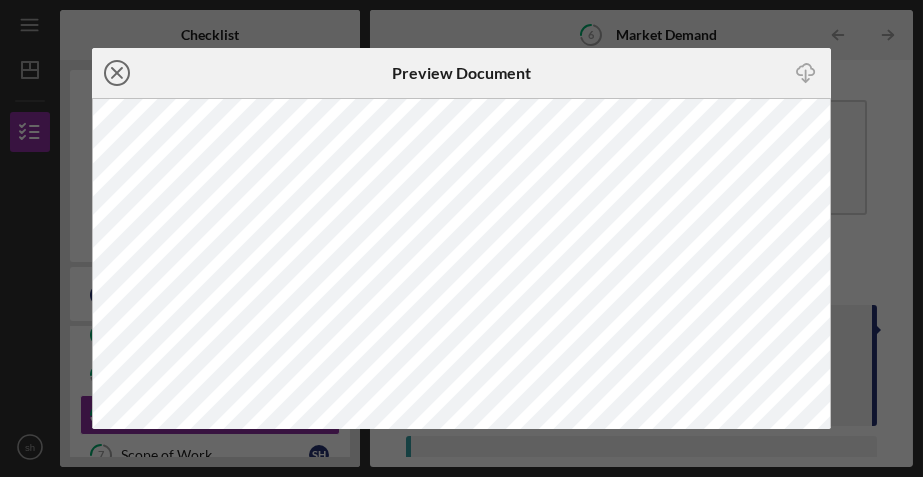 click on "Icon/Close" 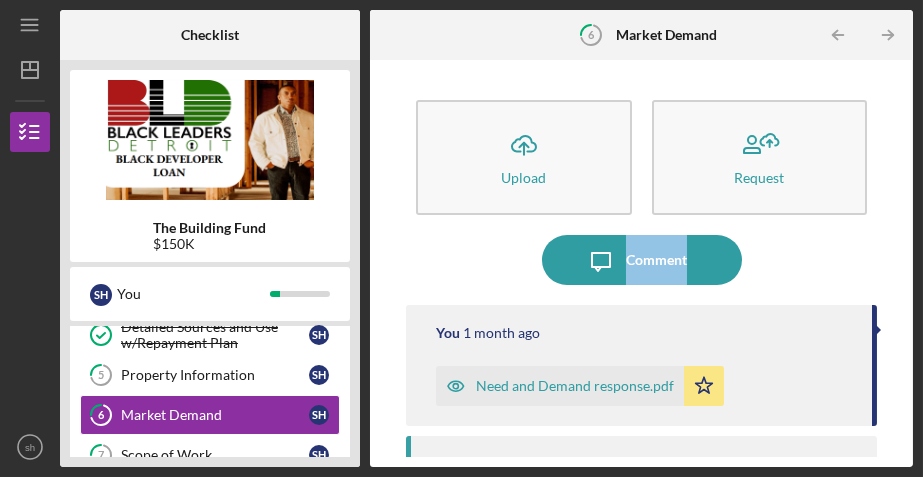 drag, startPoint x: 903, startPoint y: 174, endPoint x: 895, endPoint y: 277, distance: 103.31021 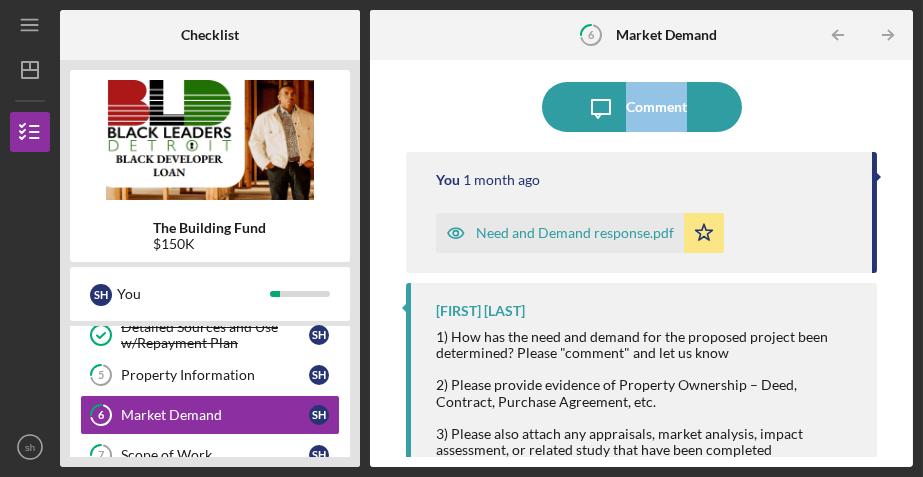 scroll, scrollTop: 178, scrollLeft: 0, axis: vertical 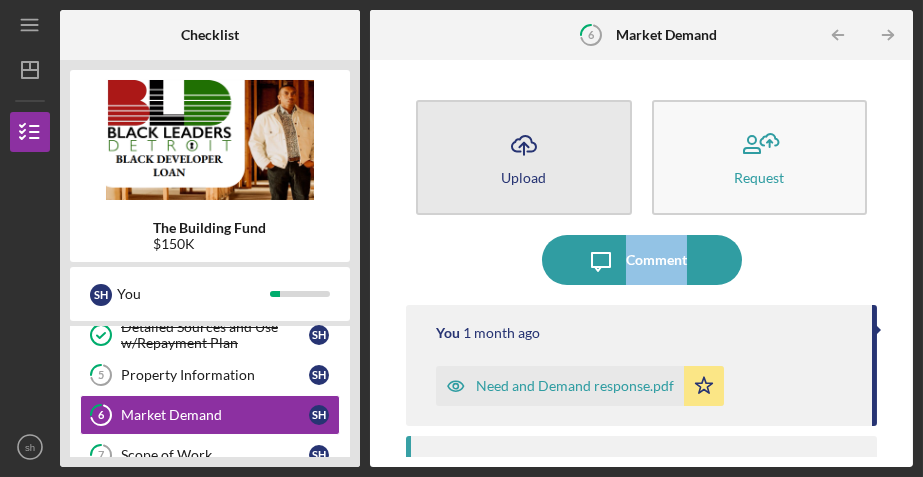 click on "Upload" at bounding box center (523, 177) 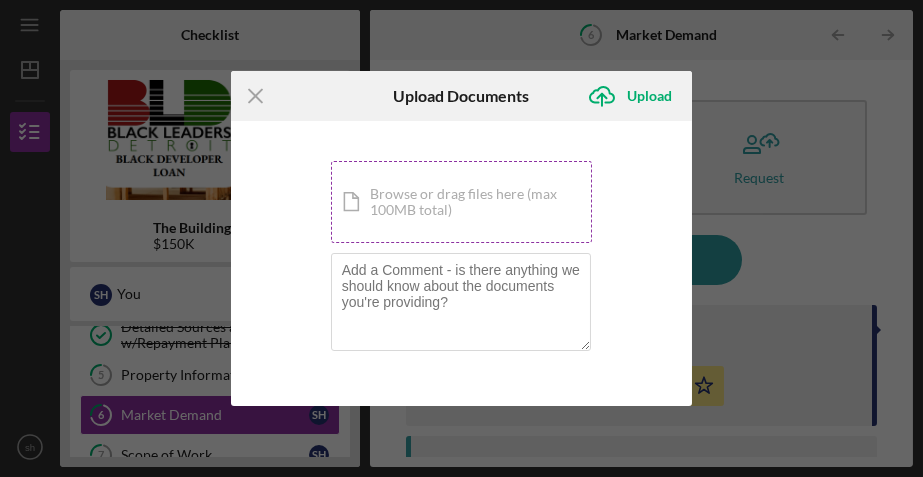 click on "Icon/Document Browse or drag files here (max 100MB total) Tap to choose files or take a photo" at bounding box center (462, 202) 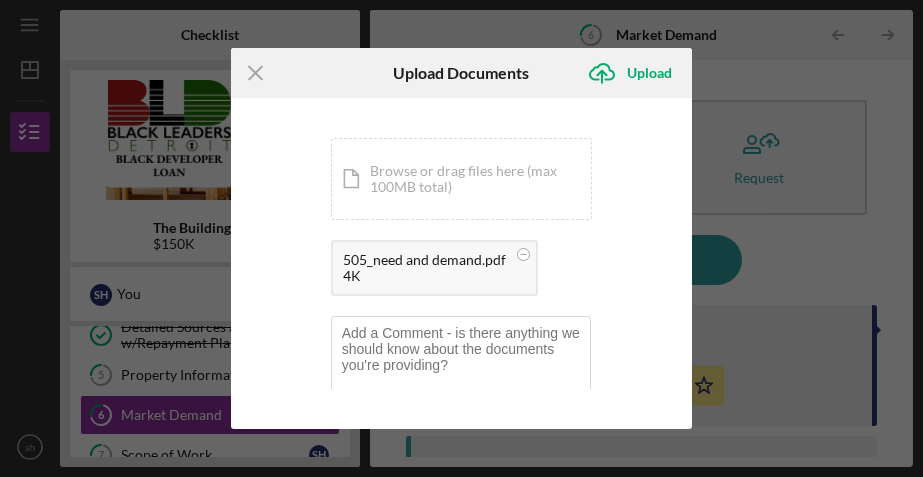 scroll, scrollTop: 25, scrollLeft: 0, axis: vertical 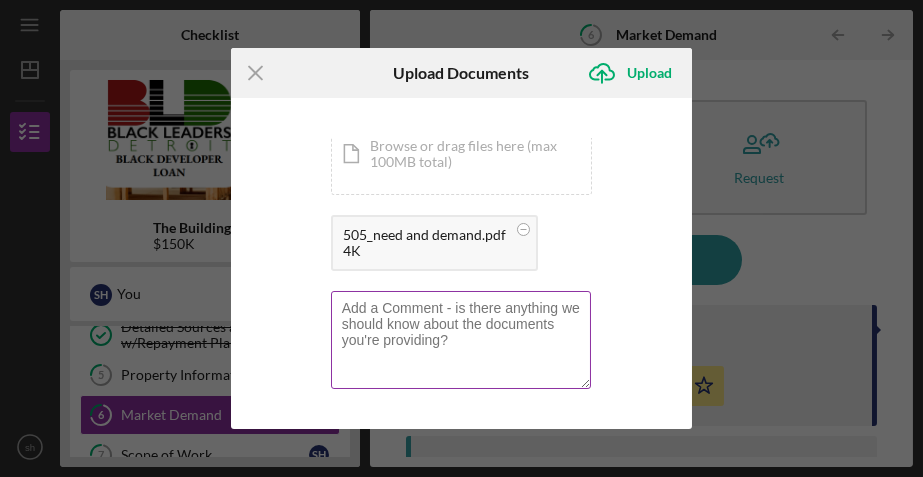 click at bounding box center (461, 340) 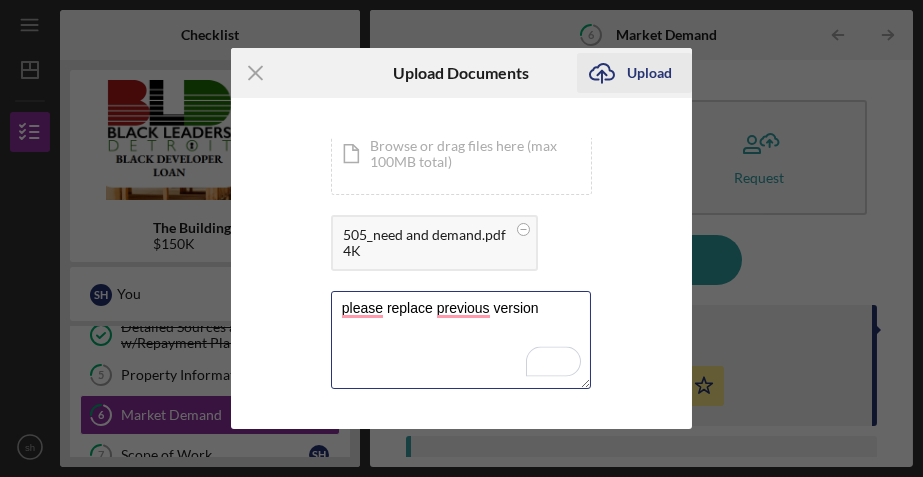 type on "please replace previous version" 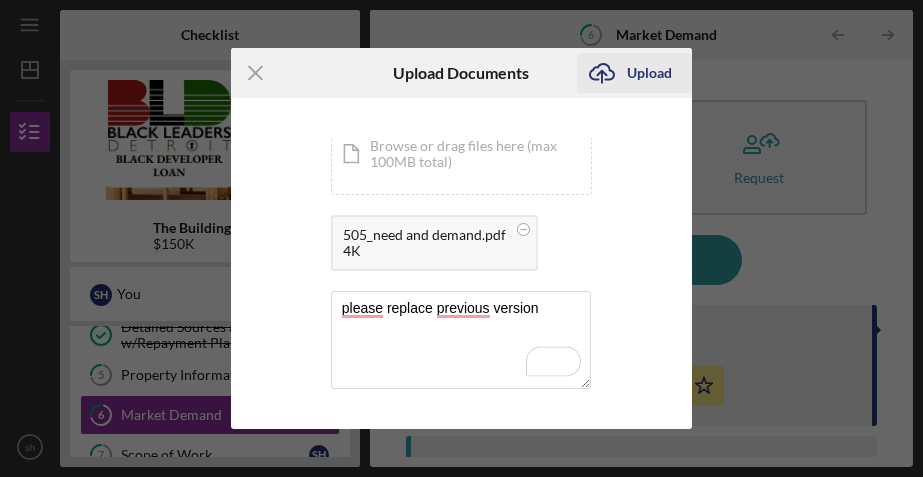 click on "Upload" at bounding box center (649, 73) 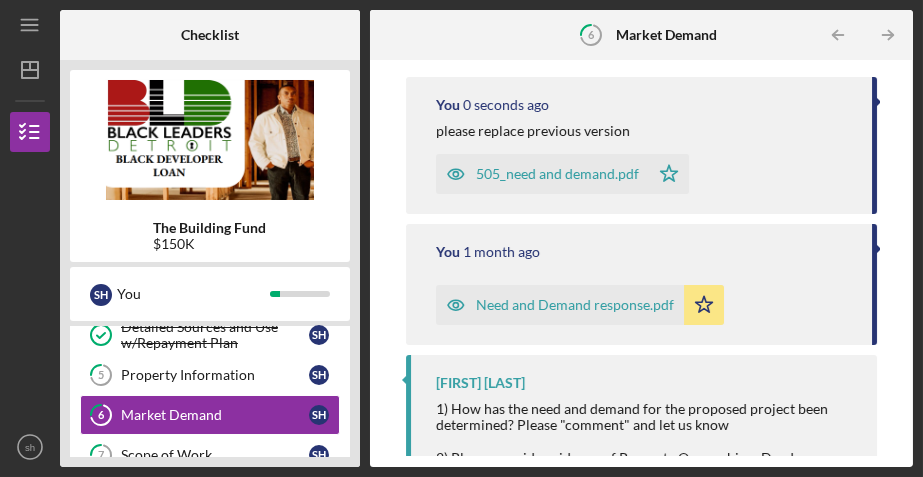 scroll, scrollTop: 237, scrollLeft: 0, axis: vertical 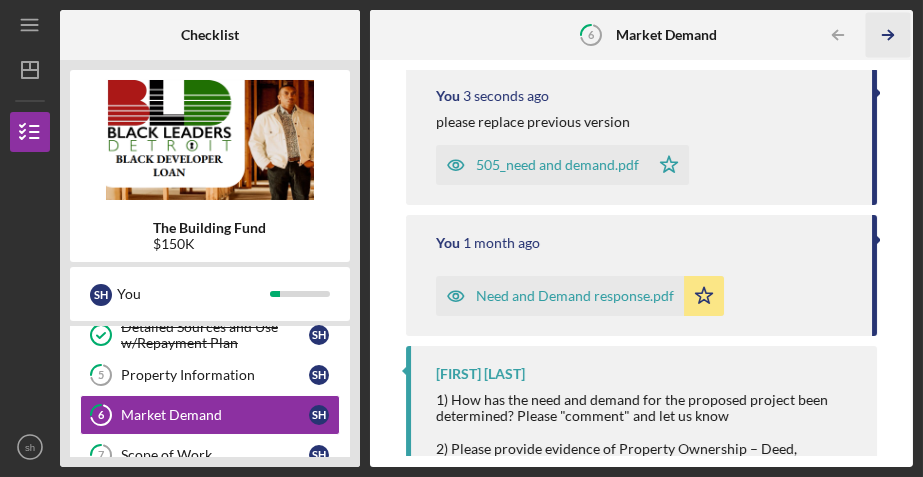 click on "Icon/Table Pagination Arrow" 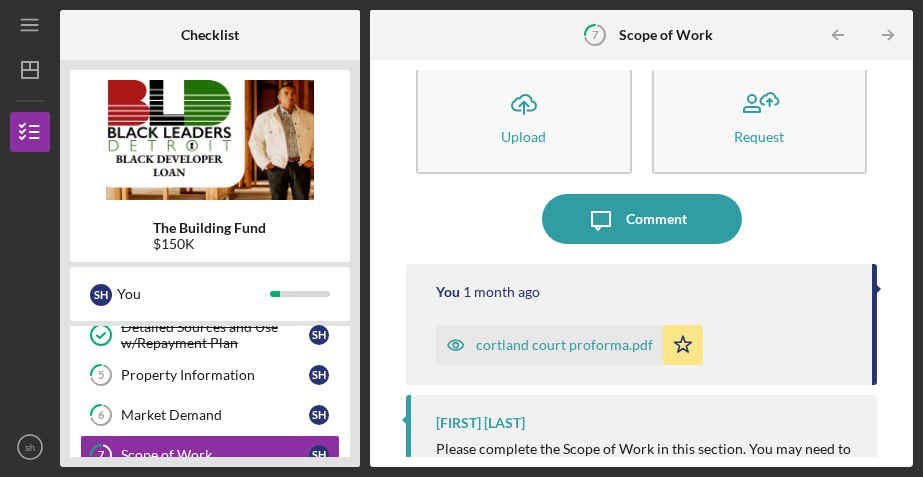 scroll, scrollTop: 29, scrollLeft: 0, axis: vertical 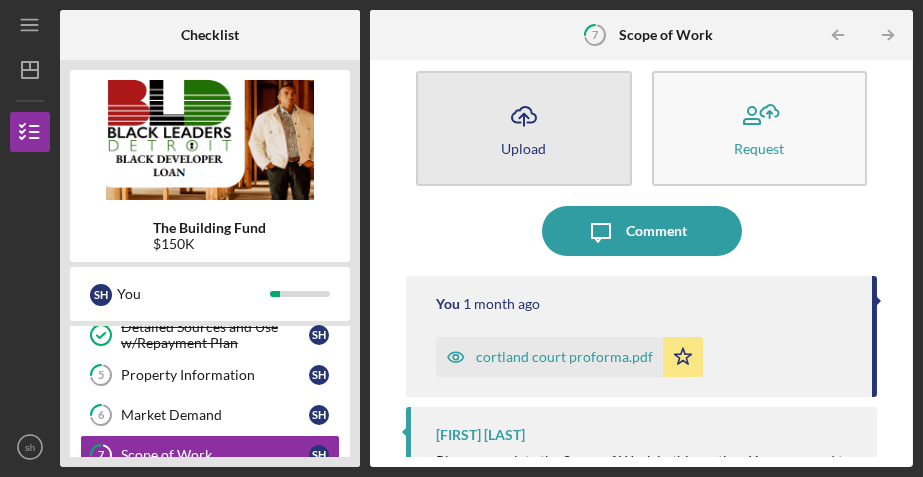click on "Icon/Upload Upload" at bounding box center [523, 128] 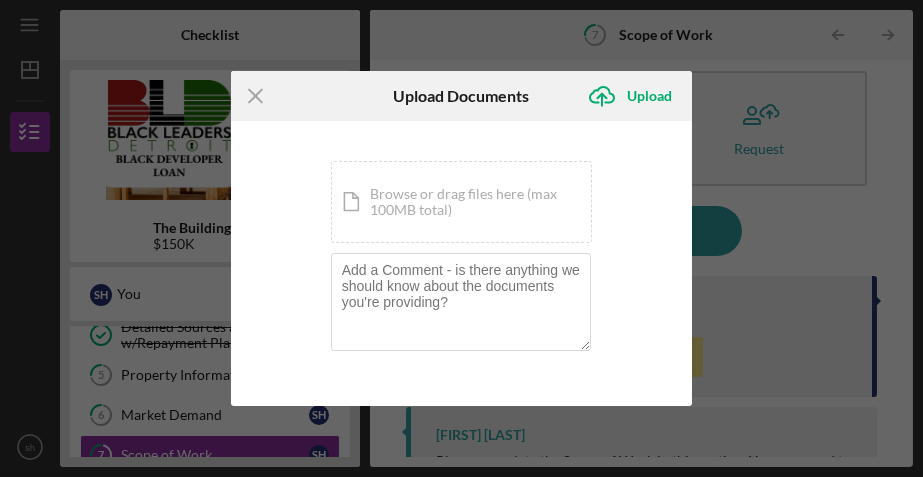 scroll, scrollTop: 0, scrollLeft: 0, axis: both 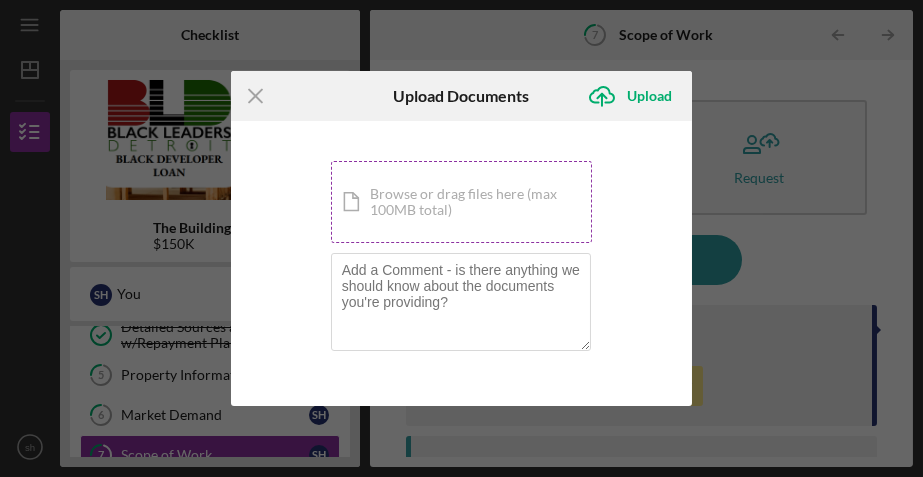 click on "Icon/Document Browse or drag files here (max 100MB total) Tap to choose files or take a photo" at bounding box center [462, 202] 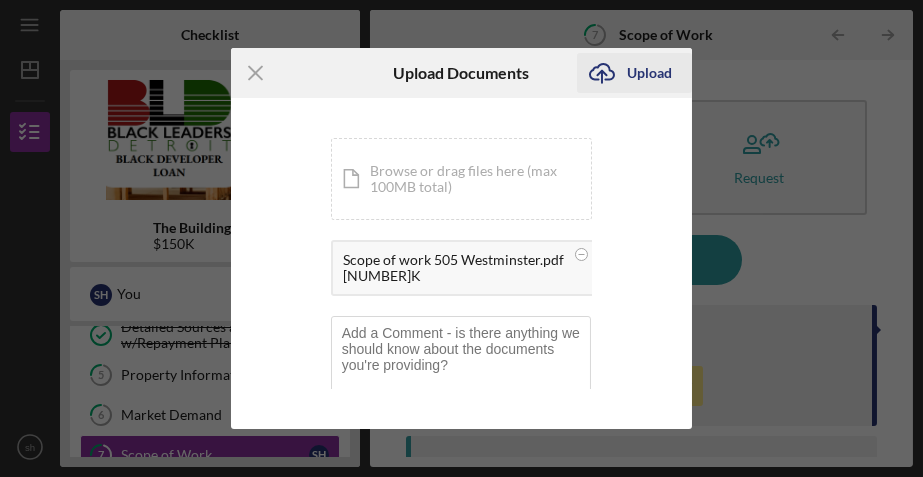 click on "Upload" at bounding box center (649, 73) 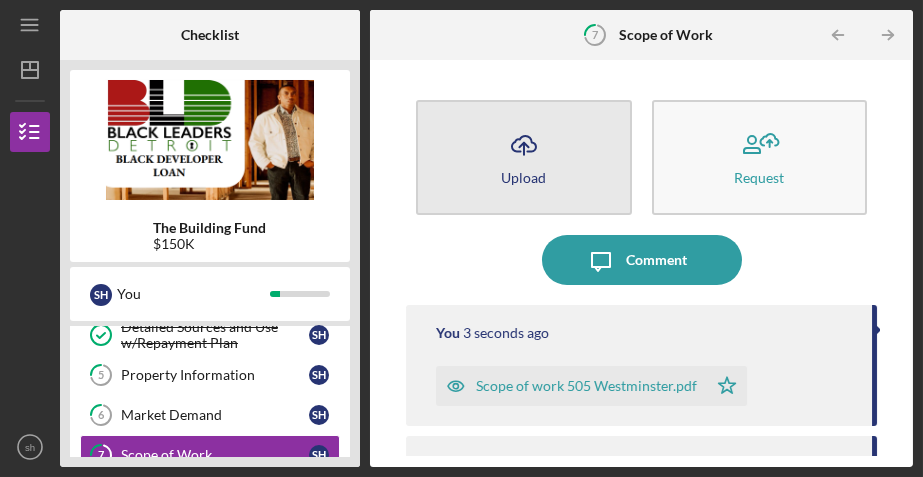 click on "Icon/Upload Upload" at bounding box center (523, 157) 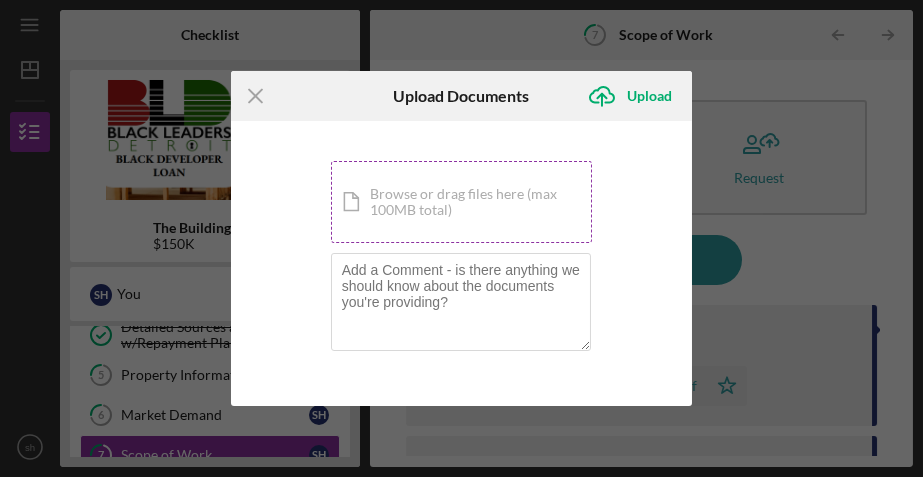 click on "Icon/Document Browse or drag files here (max 100MB total) Tap to choose files or take a photo" at bounding box center (462, 202) 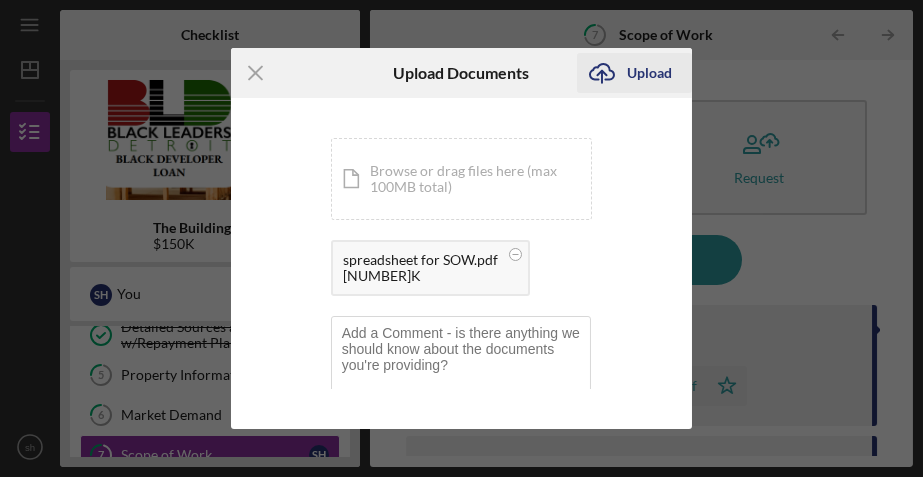 click on "Upload" at bounding box center (649, 73) 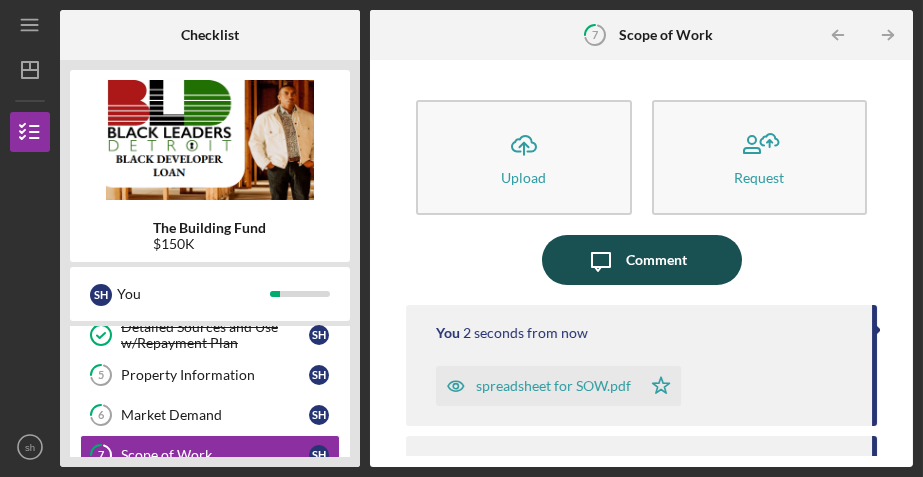 click on "Comment" at bounding box center [656, 260] 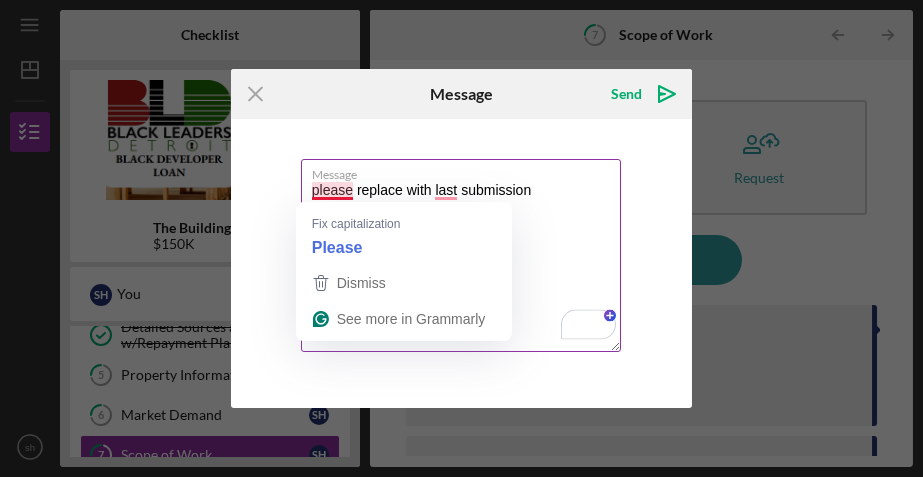 drag, startPoint x: 539, startPoint y: 194, endPoint x: 310, endPoint y: 197, distance: 229.01965 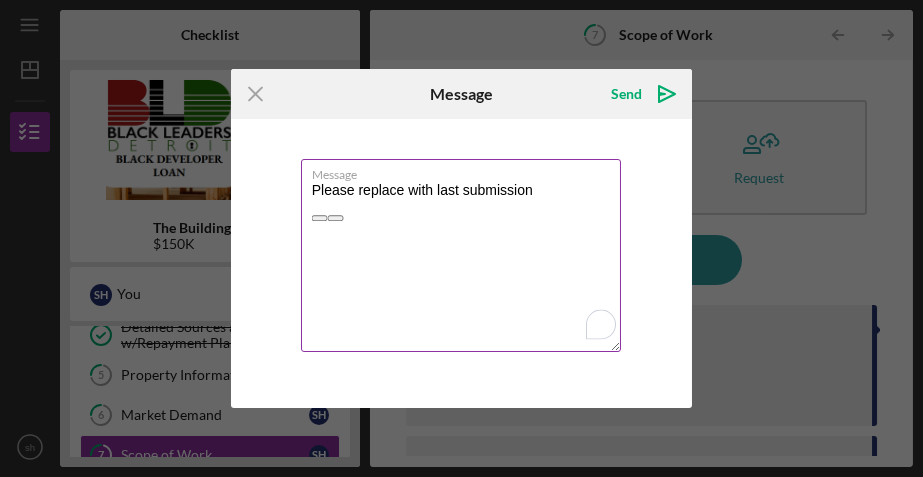 drag, startPoint x: 517, startPoint y: 214, endPoint x: 537, endPoint y: 194, distance: 28.284271 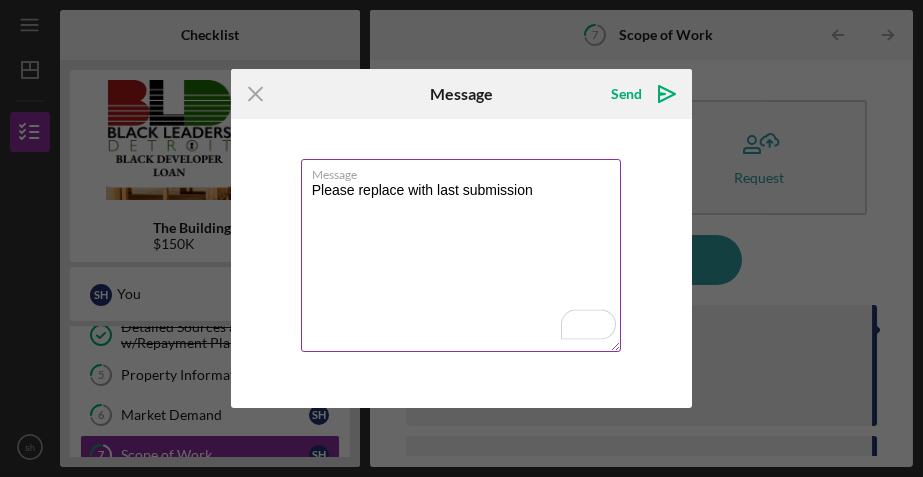 click on "Please replace with last submission" at bounding box center (461, 255) 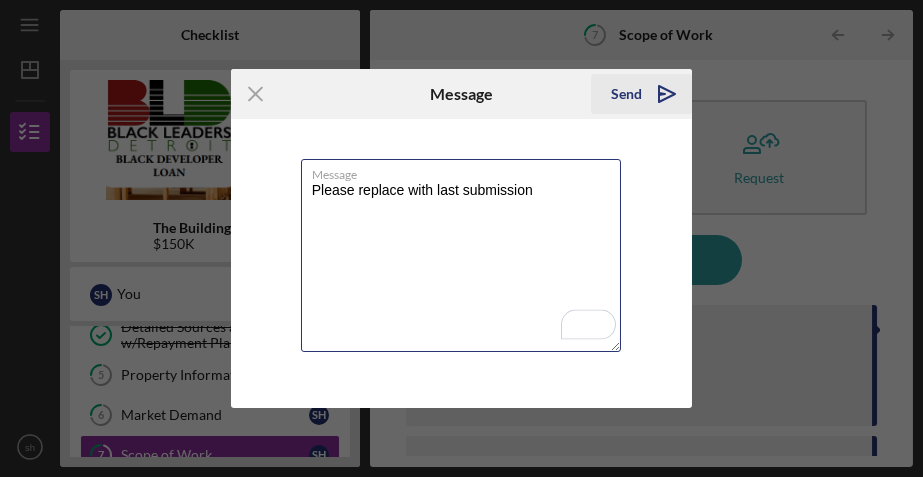 type on "Please replace with last submission" 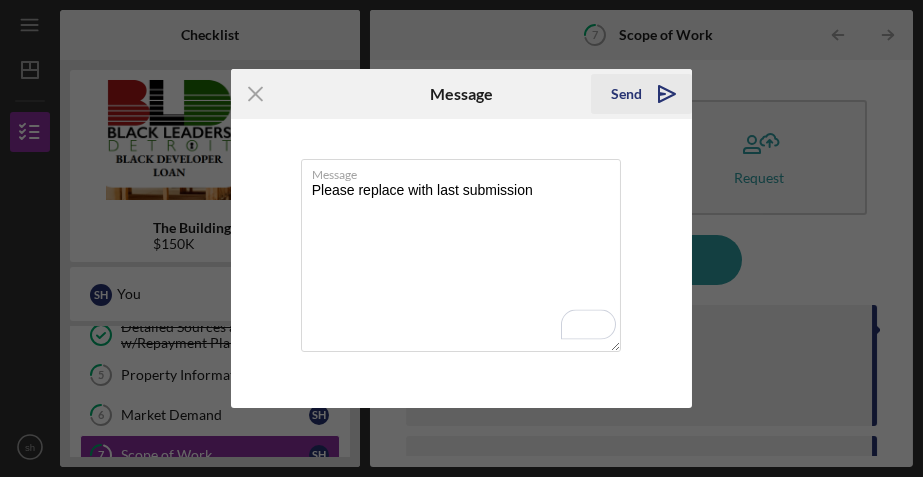click on "Icon/icon-invite-send" 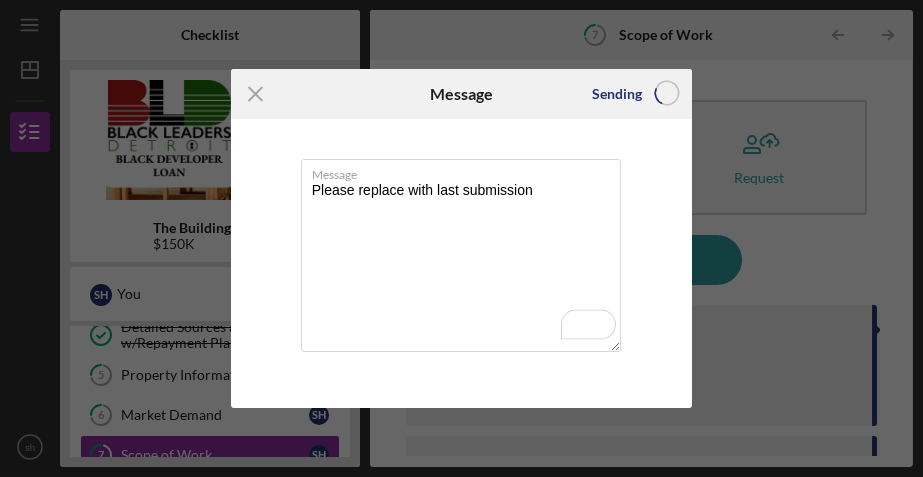 type 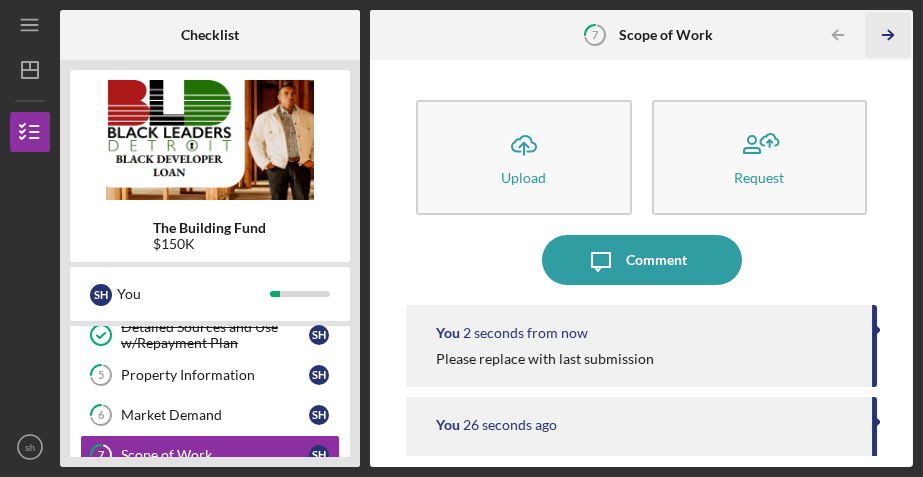 click 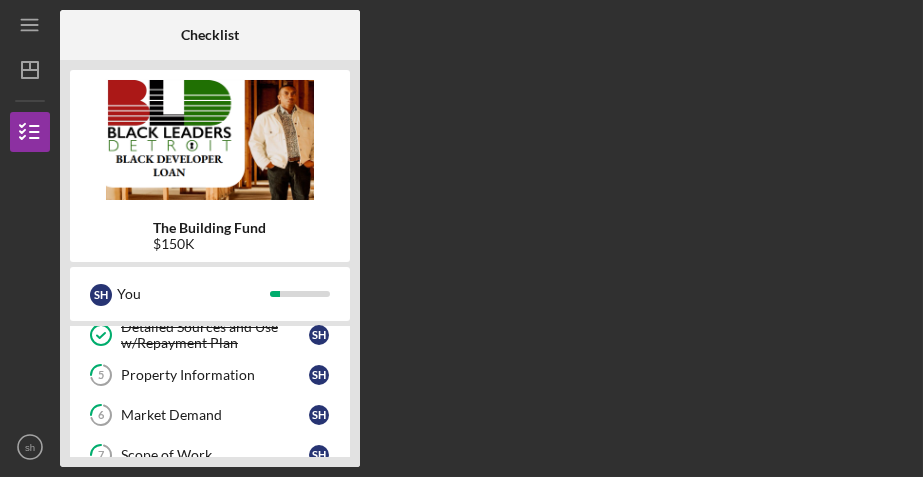 scroll, scrollTop: 307, scrollLeft: 0, axis: vertical 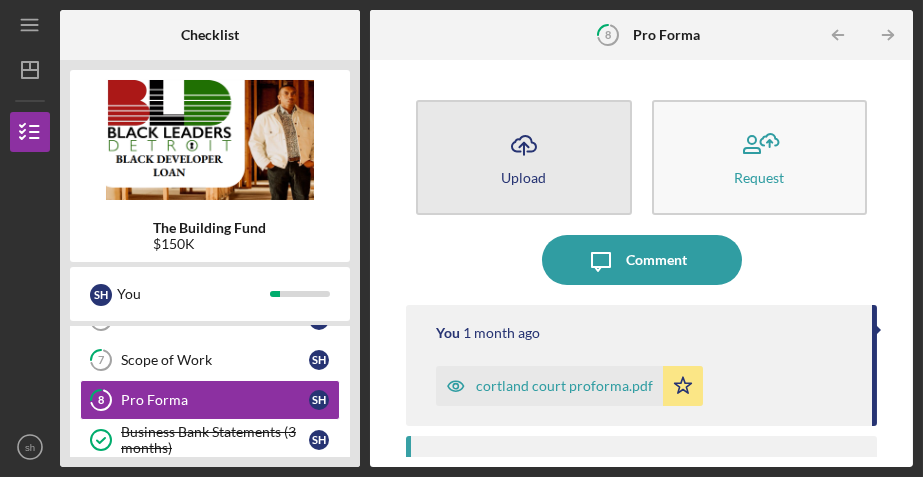 click on "Icon/Upload Upload" at bounding box center (523, 157) 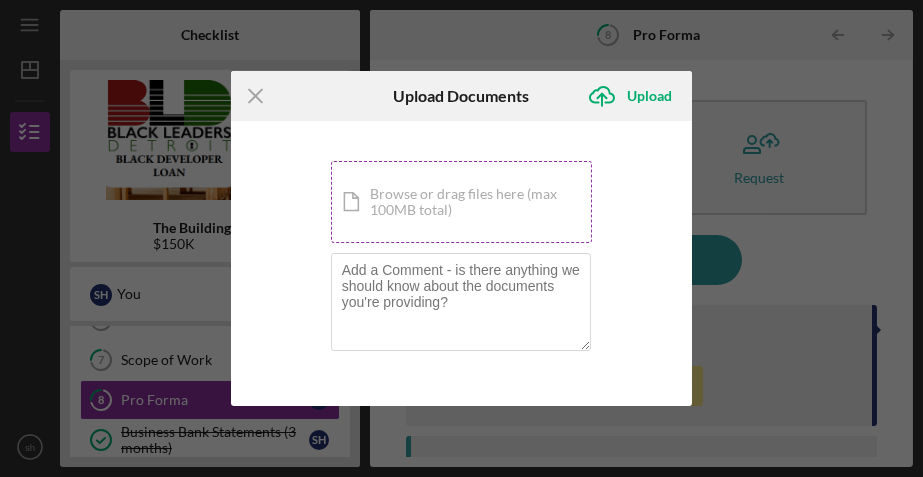 click on "Icon/Document Browse or drag files here (max 100MB total) Tap to choose files or take a photo" at bounding box center [462, 202] 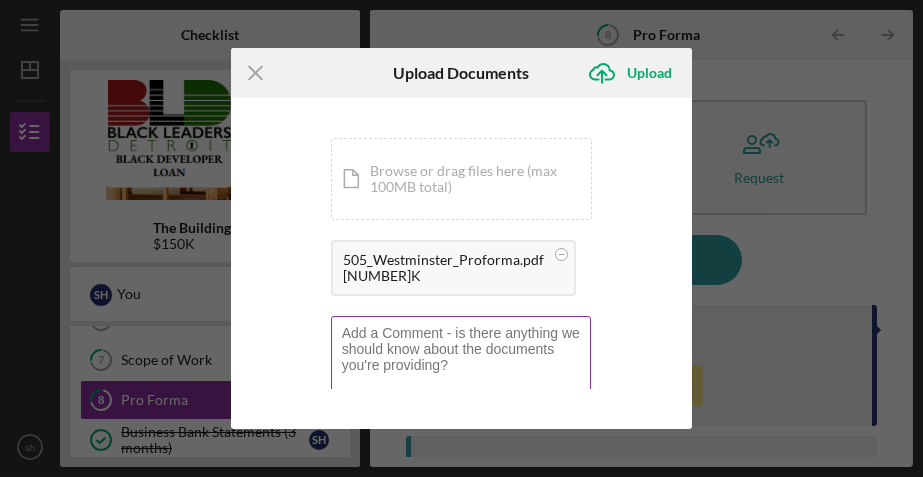 click at bounding box center [461, 365] 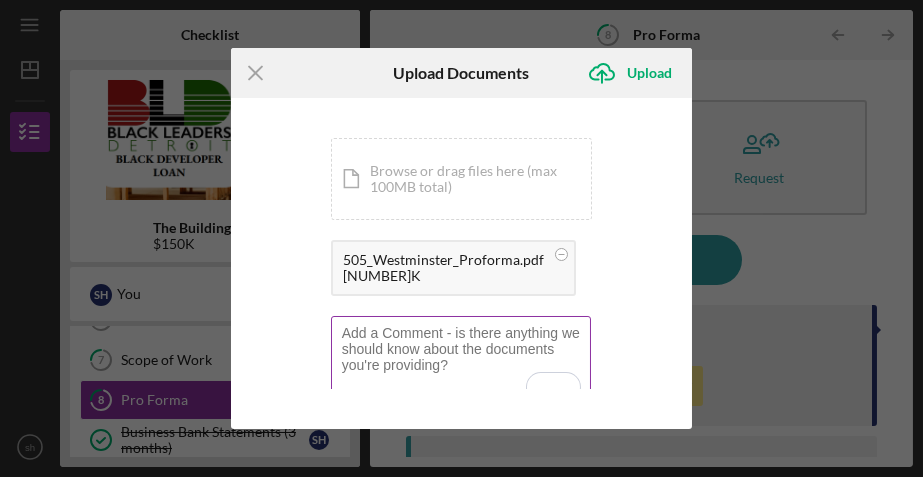 paste on "please replace with last submission" 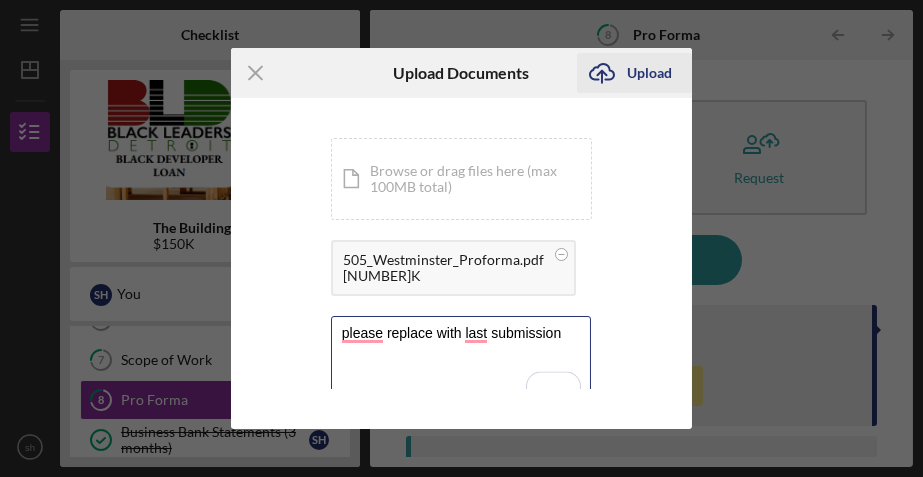 type on "please replace with last submission" 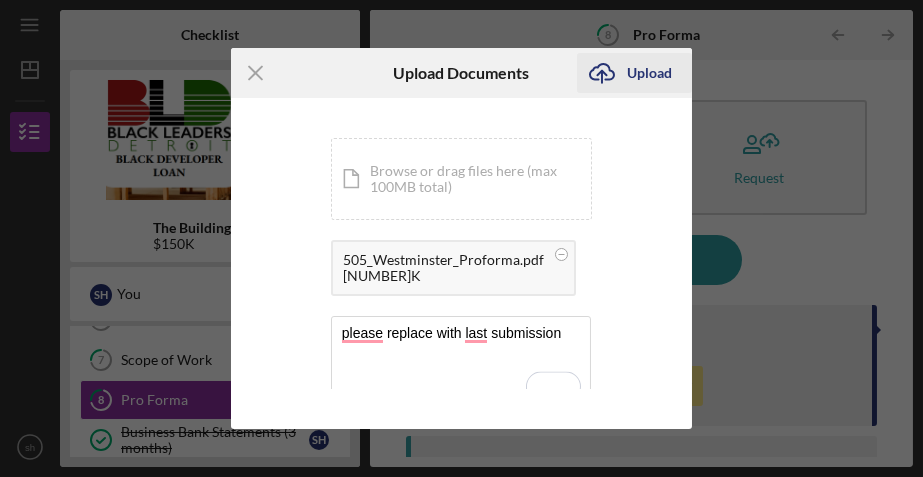click on "Upload" at bounding box center (649, 73) 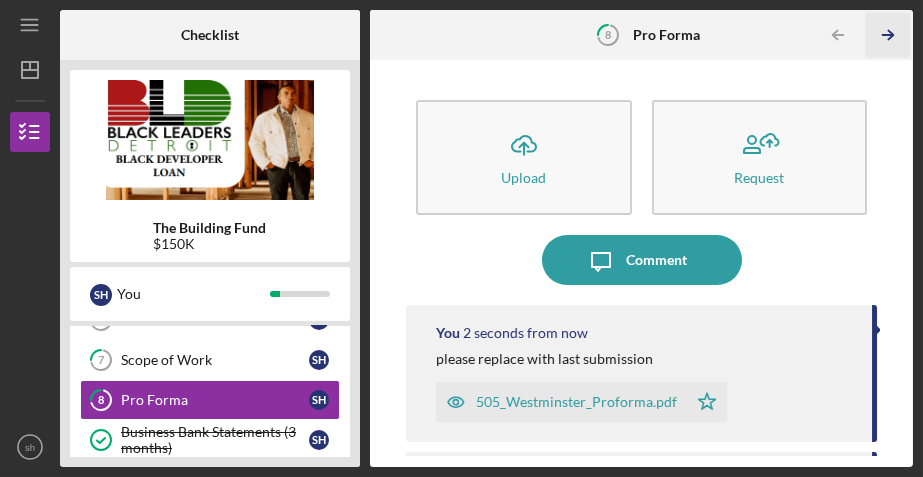 click 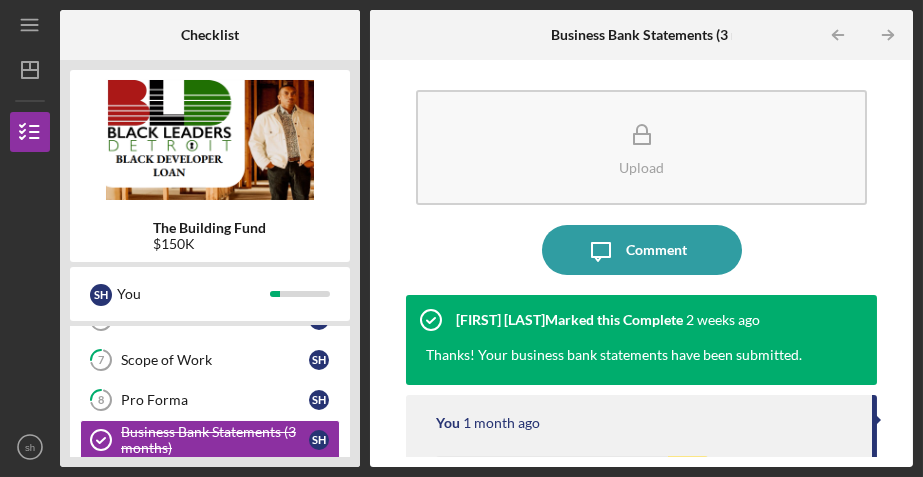 scroll, scrollTop: 0, scrollLeft: 0, axis: both 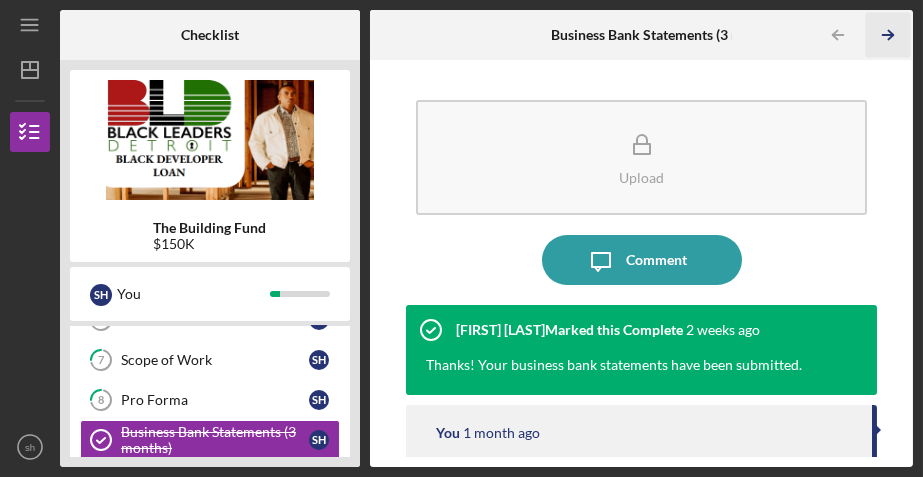 click 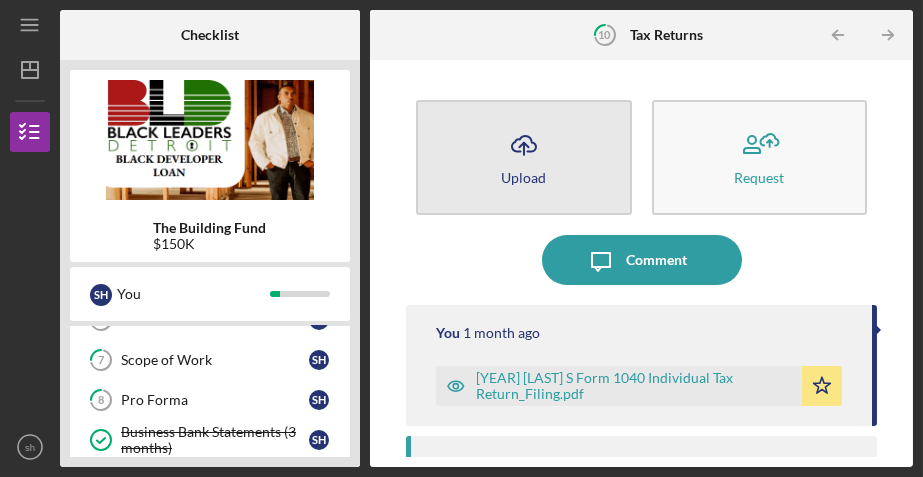 click on "Icon/Upload" 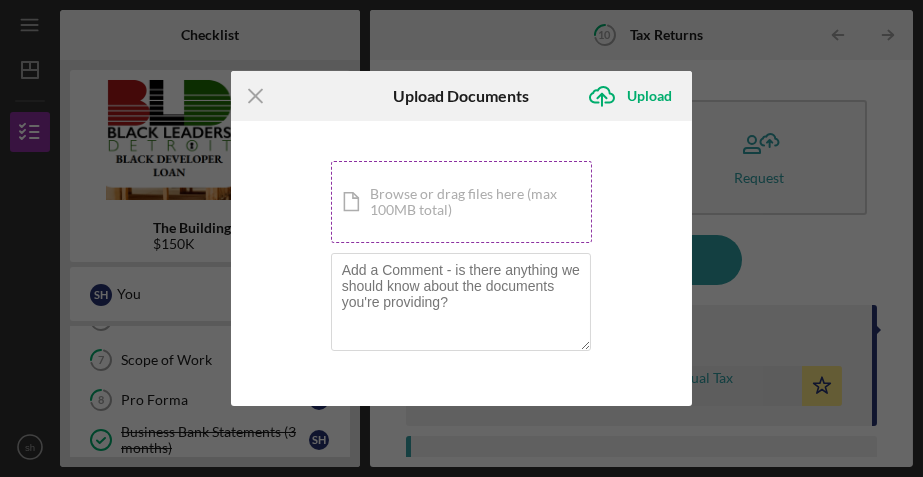 click on "Icon/Document Browse or drag files here (max 100MB total) Tap to choose files or take a photo" at bounding box center (462, 202) 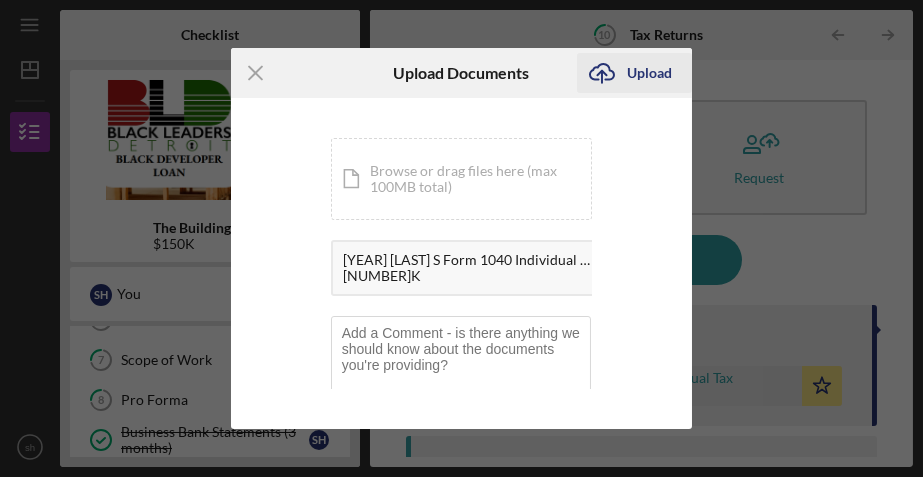 click on "Upload" at bounding box center [649, 73] 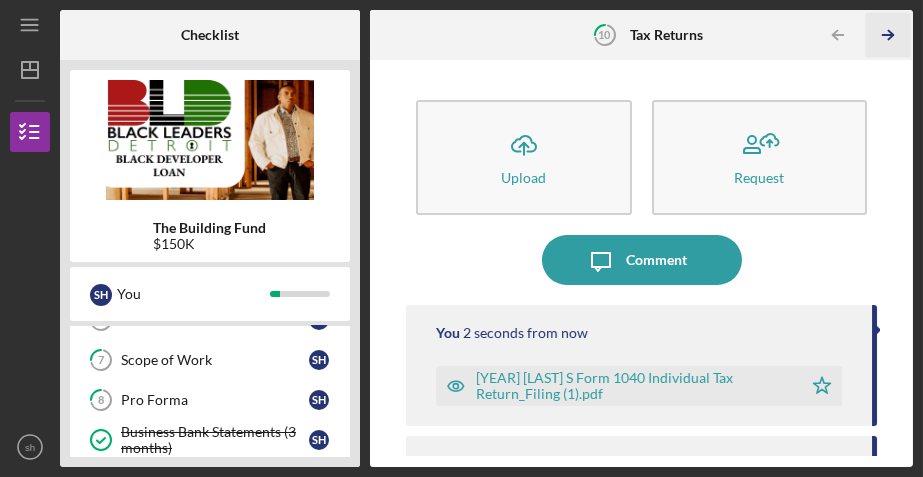 click 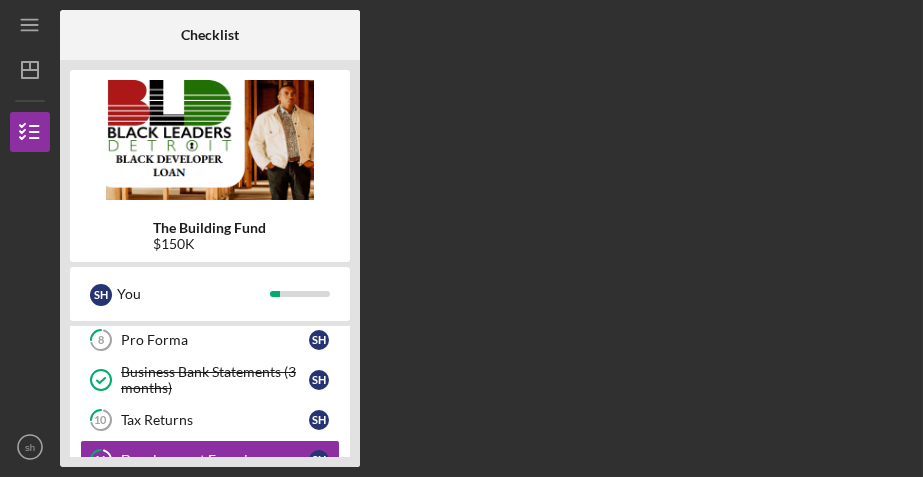 scroll, scrollTop: 426, scrollLeft: 0, axis: vertical 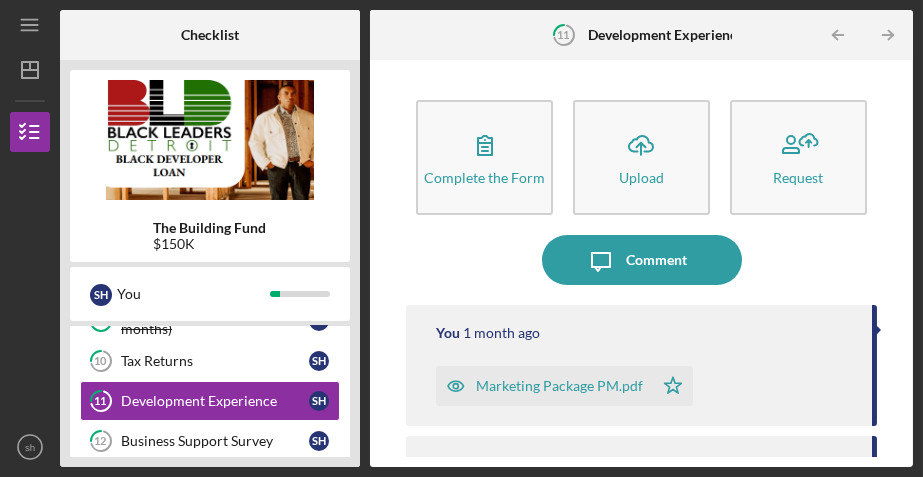click 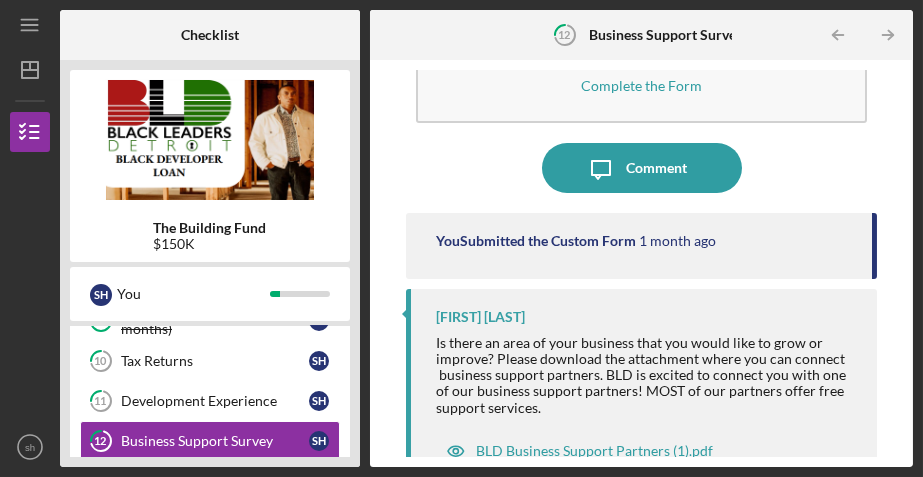 scroll, scrollTop: 96, scrollLeft: 0, axis: vertical 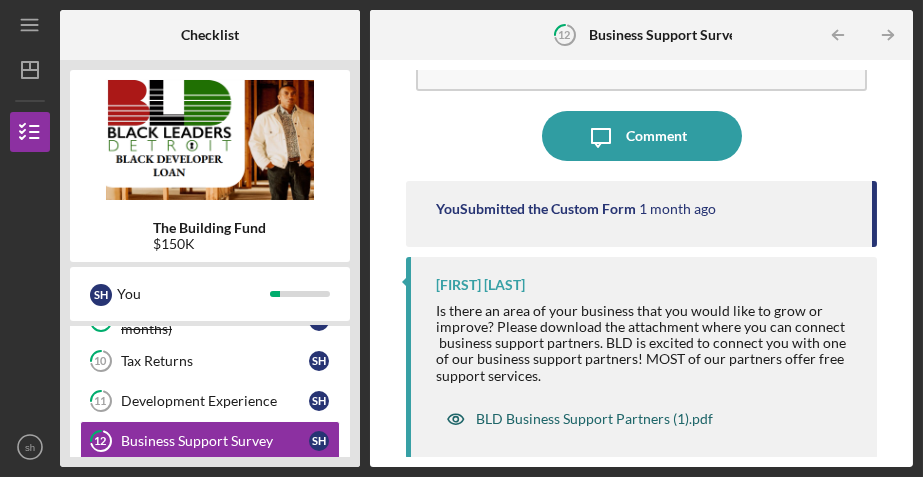 click on "BLD Business Support Partners (1).pdf" at bounding box center [594, 419] 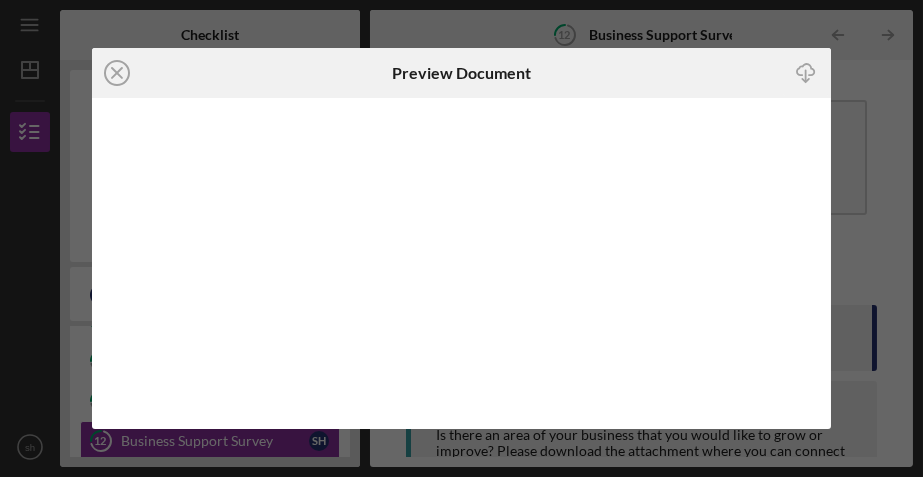 scroll, scrollTop: 124, scrollLeft: 0, axis: vertical 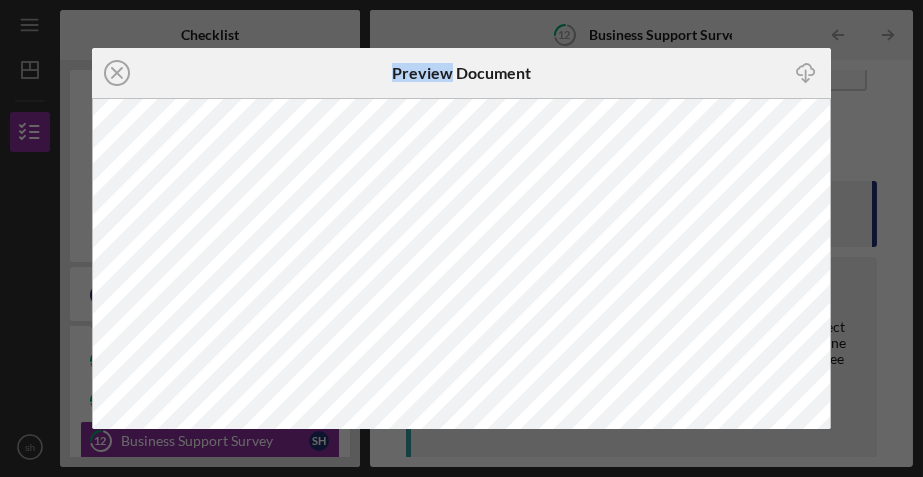 click on "Icon/Close" 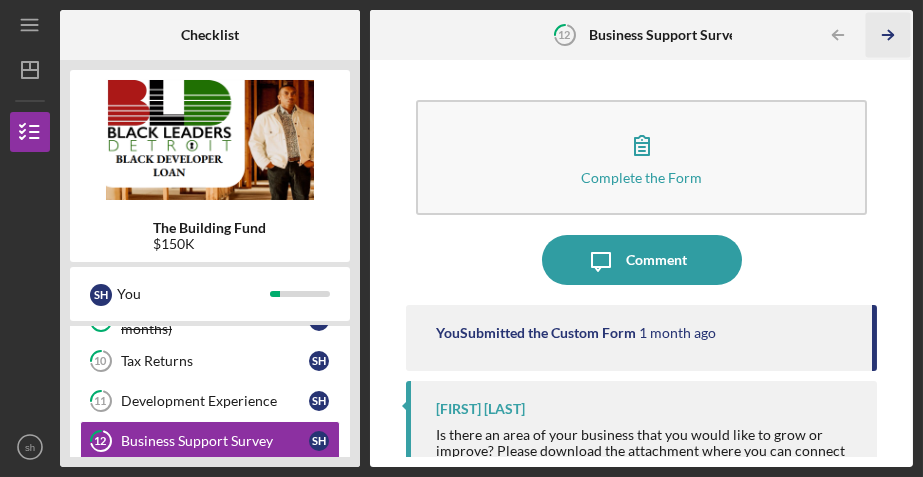 click on "Icon/Table Pagination Arrow" 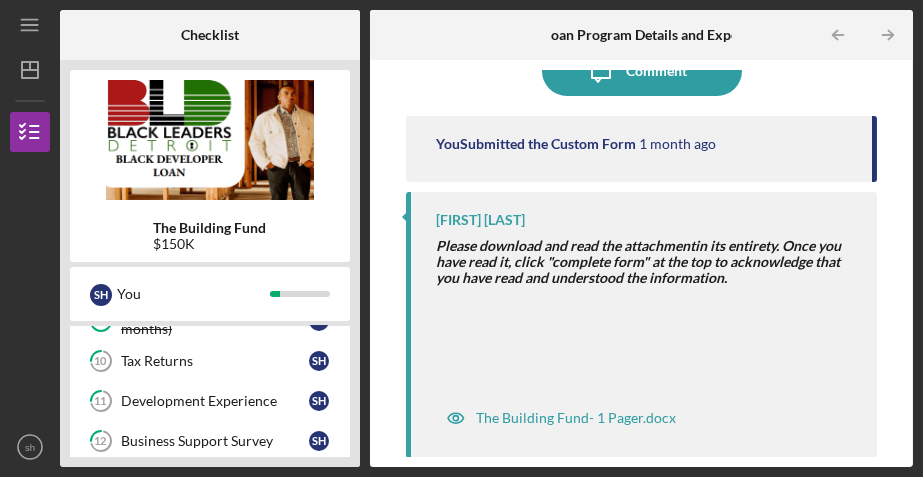 scroll, scrollTop: 0, scrollLeft: 0, axis: both 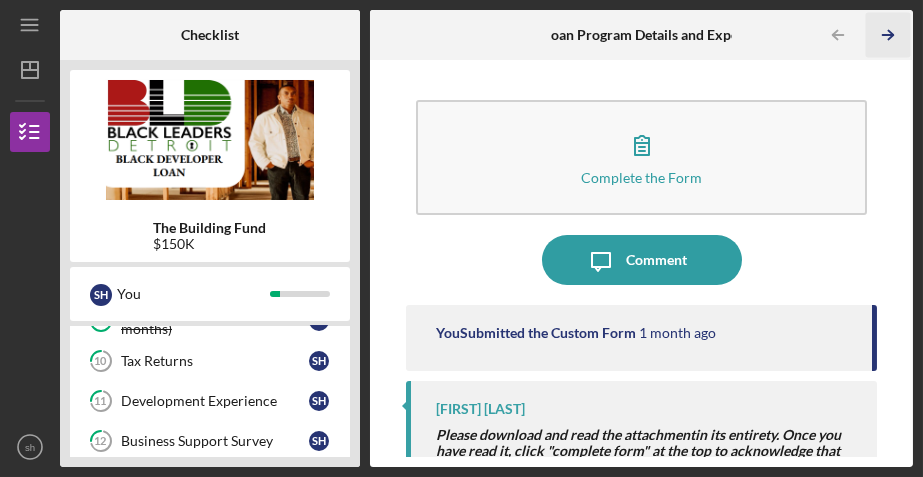 click on "Icon/Table Pagination Arrow" 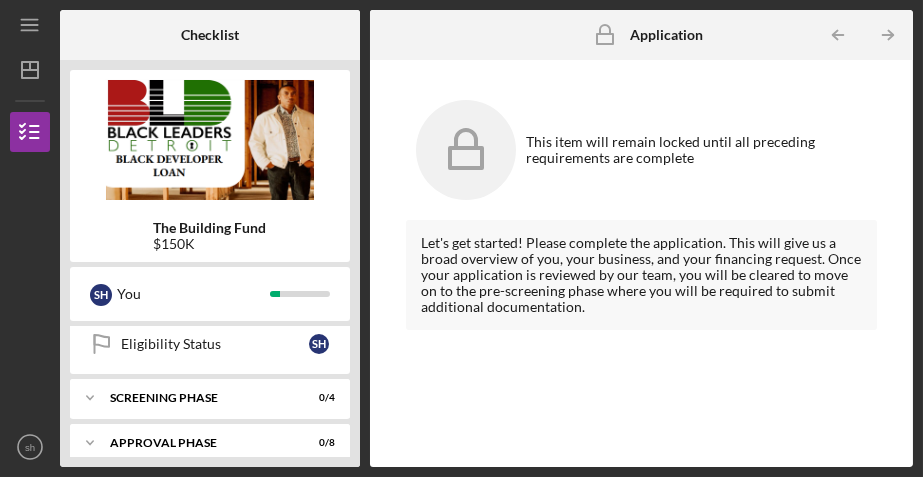 scroll, scrollTop: 219, scrollLeft: 0, axis: vertical 